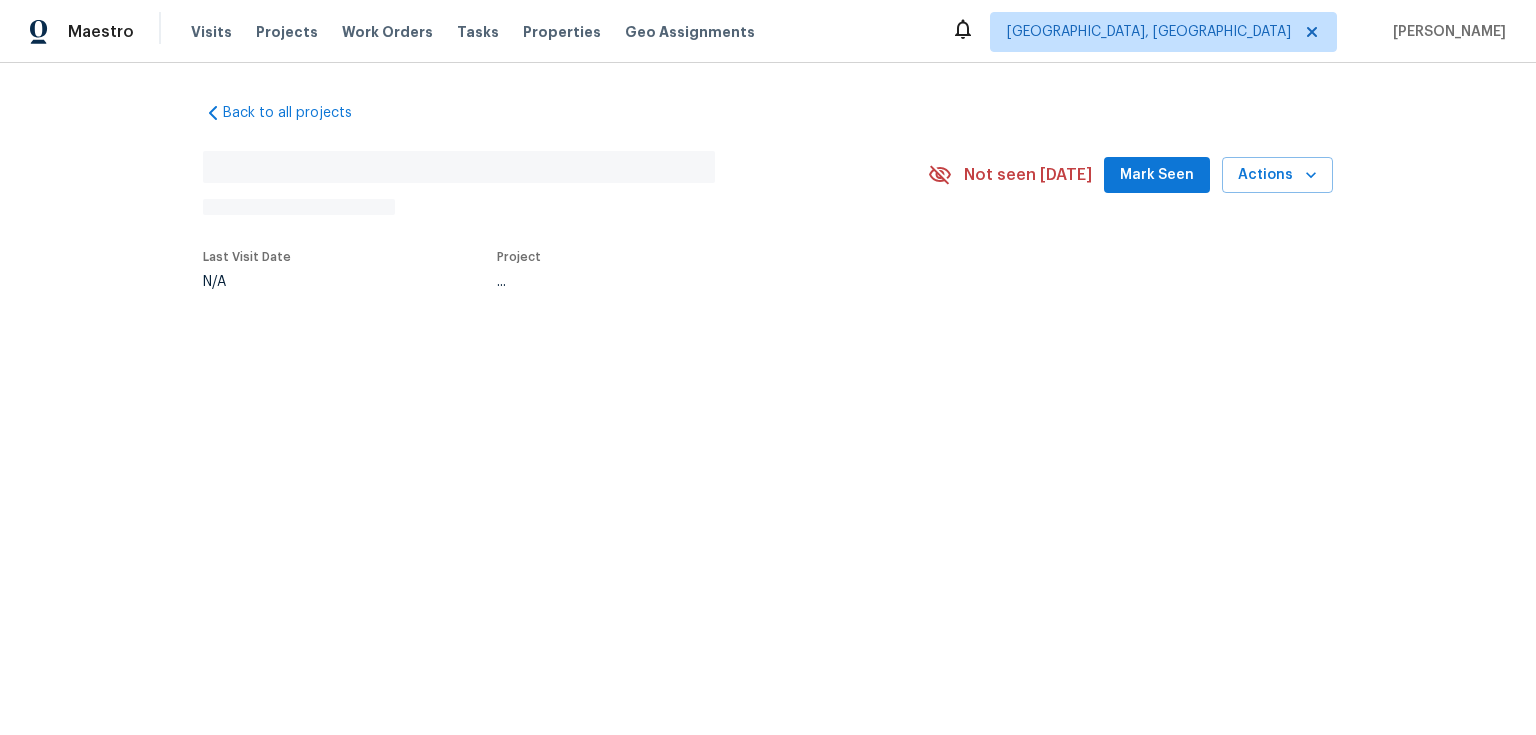 scroll, scrollTop: 0, scrollLeft: 0, axis: both 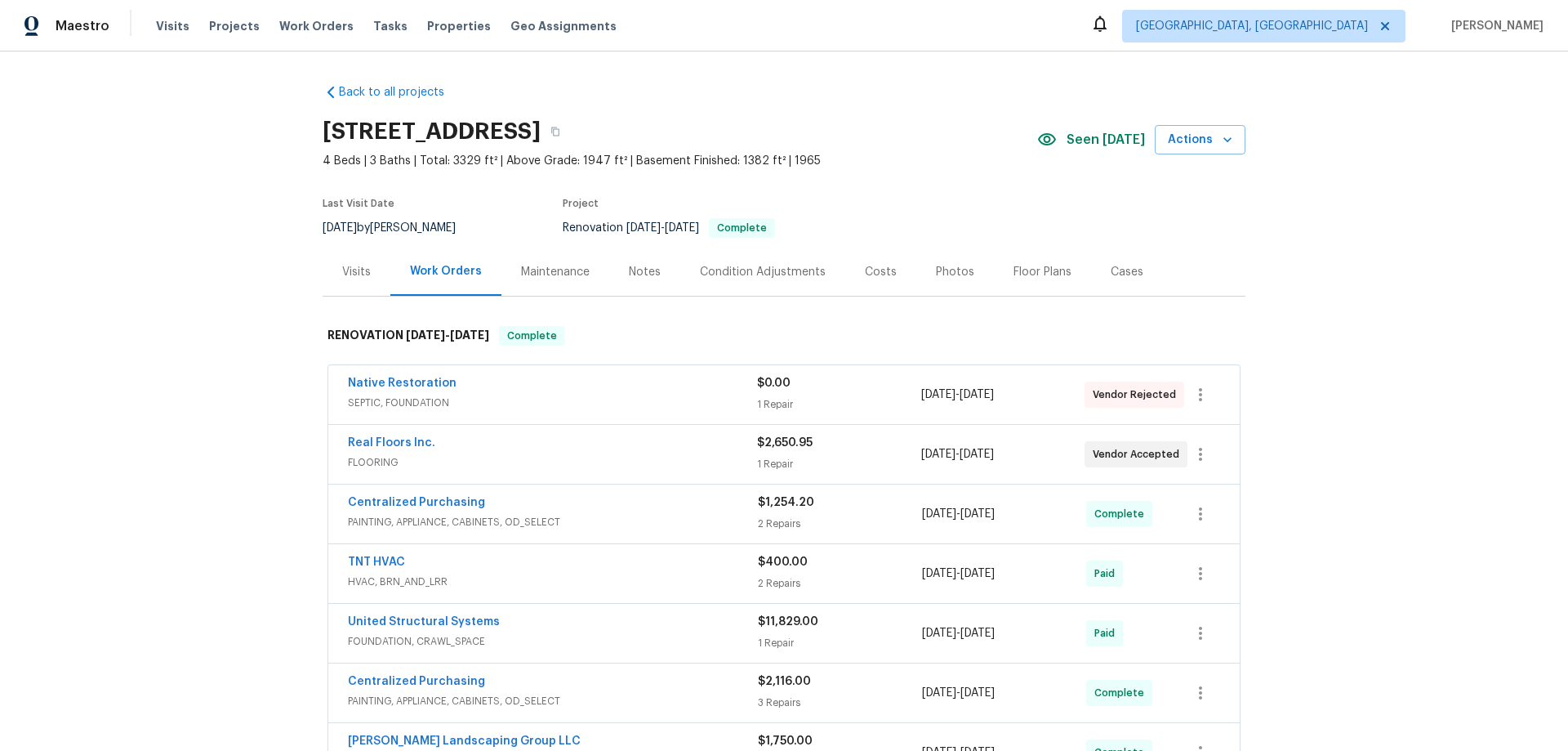 click on "Back to all projects 203 Snug Harbor Dr, Hendersonville, TN 37075 4 Beds | 3 Baths | Total: 3329 ft² | Above Grade: 1947 ft² | Basement Finished: 1382 ft² | 1965 Seen today Actions Last Visit Date 7/17/2025  by  Eric Ovalle   Project Renovation   6/25/2025  -  7/14/2025 Complete Visits Work Orders Maintenance Notes Condition Adjustments Costs Photos Floor Plans Cases RENOVATION   6/25/25  -  7/14/25 Complete Native Restoration SEPTIC, FOUNDATION $0.00 1 Repair 6/25/2025  -  6/27/2025 Vendor Rejected Real Floors Inc. FLOORING $2,650.95 1 Repair 6/25/2025  -  7/10/2025 Vendor Accepted Centralized Purchasing PAINTING, APPLIANCE, CABINETS, OD_SELECT $1,254.20 2 Repairs 7/7/2025  -  7/7/2025 Complete TNT HVAC HVAC, BRN_AND_LRR $400.00 2 Repairs 6/25/2025  -  6/30/2025 Paid United Structural Systems FOUNDATION, CRAWL_SPACE $11,829.00 1 Repair 6/25/2025  -  6/27/2025 Paid Centralized Purchasing PAINTING, APPLIANCE, CABINETS, OD_SELECT $2,116.00 3 Repairs 6/25/2025  -  6/25/2025 Complete LANDSCAPING_MAINTENANCE" at bounding box center [784, 401] 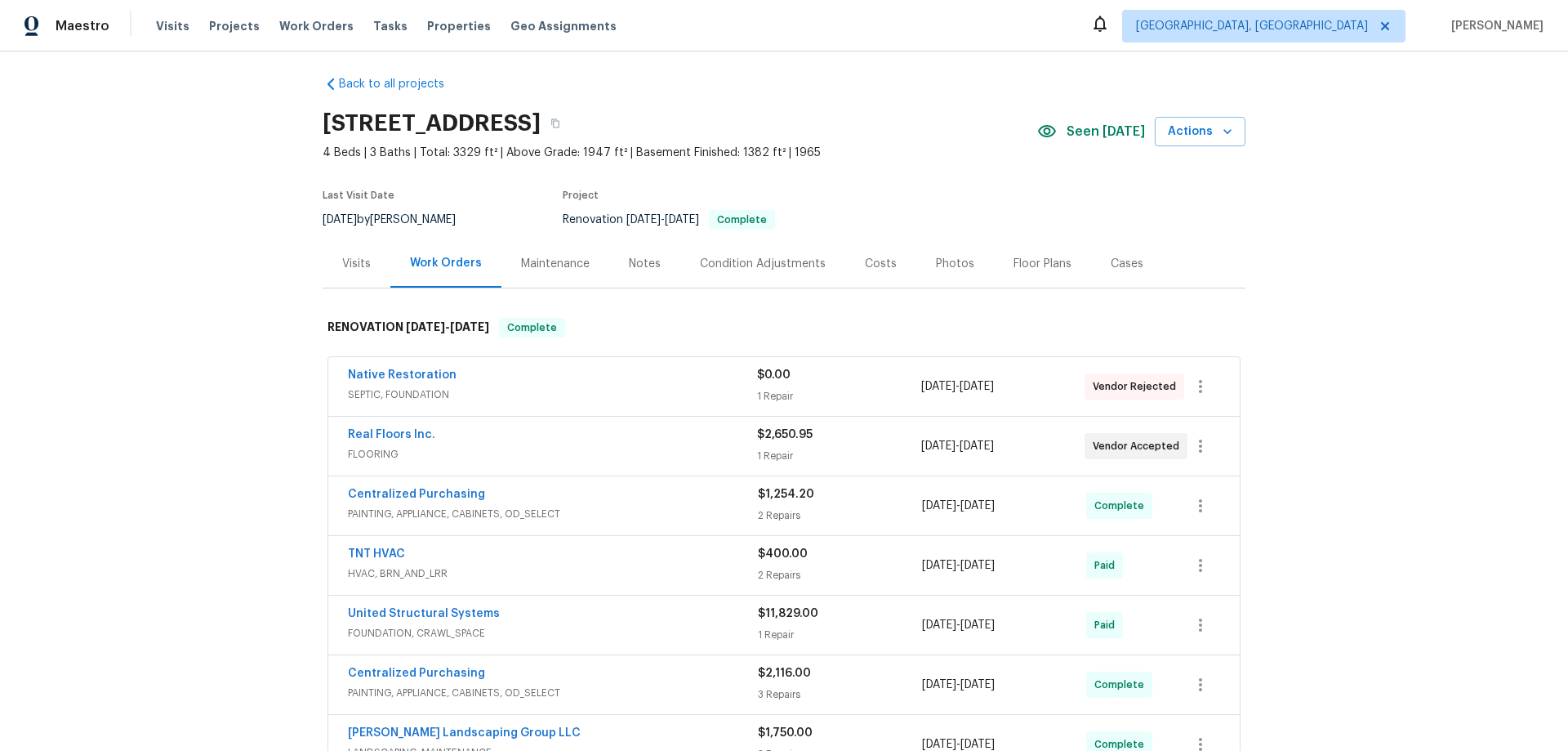 scroll, scrollTop: 359, scrollLeft: 0, axis: vertical 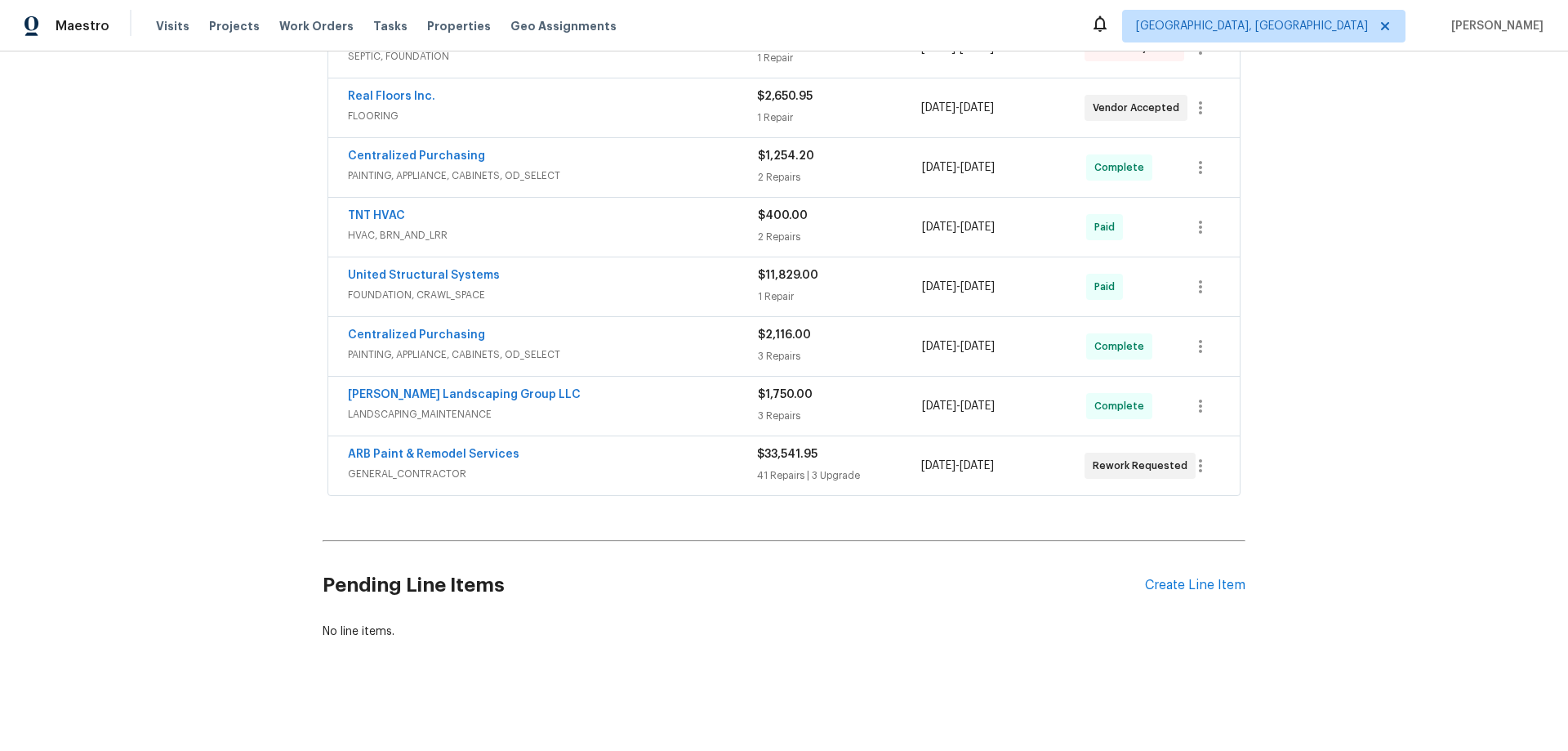 click on "Back to all projects 203 Snug Harbor Dr, Hendersonville, TN 37075 4 Beds | 3 Baths | Total: 3329 ft² | Above Grade: 1947 ft² | Basement Finished: 1382 ft² | 1965 Seen today Actions Last Visit Date 7/17/2025  by  Eric Ovalle   Project Renovation   6/25/2025  -  7/14/2025 Complete Visits Work Orders Maintenance Notes Condition Adjustments Costs Photos Floor Plans Cases RENOVATION   6/25/25  -  7/14/25 Complete Native Restoration SEPTIC, FOUNDATION $0.00 1 Repair 6/25/2025  -  6/27/2025 Vendor Rejected Real Floors Inc. FLOORING $2,650.95 1 Repair 6/25/2025  -  7/10/2025 Vendor Accepted Centralized Purchasing PAINTING, APPLIANCE, CABINETS, OD_SELECT $1,254.20 2 Repairs 7/7/2025  -  7/7/2025 Complete TNT HVAC HVAC, BRN_AND_LRR $400.00 2 Repairs 6/25/2025  -  6/30/2025 Paid United Structural Systems FOUNDATION, CRAWL_SPACE $11,829.00 1 Repair 6/25/2025  -  6/27/2025 Paid Centralized Purchasing PAINTING, APPLIANCE, CABINETS, OD_SELECT $2,116.00 3 Repairs 6/25/2025  -  6/25/2025 Complete LANDSCAPING_MAINTENANCE" at bounding box center [784, 401] 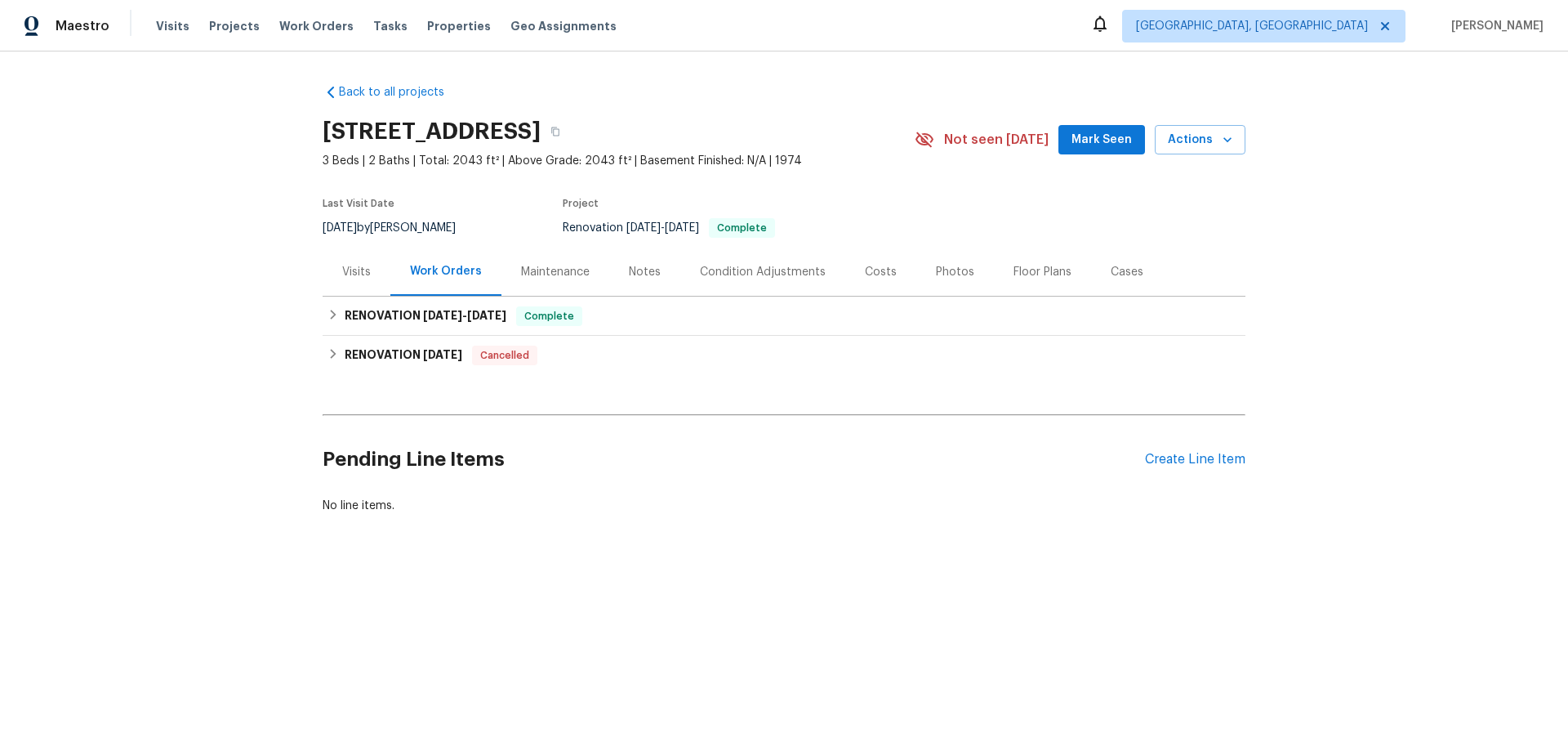 scroll, scrollTop: 0, scrollLeft: 0, axis: both 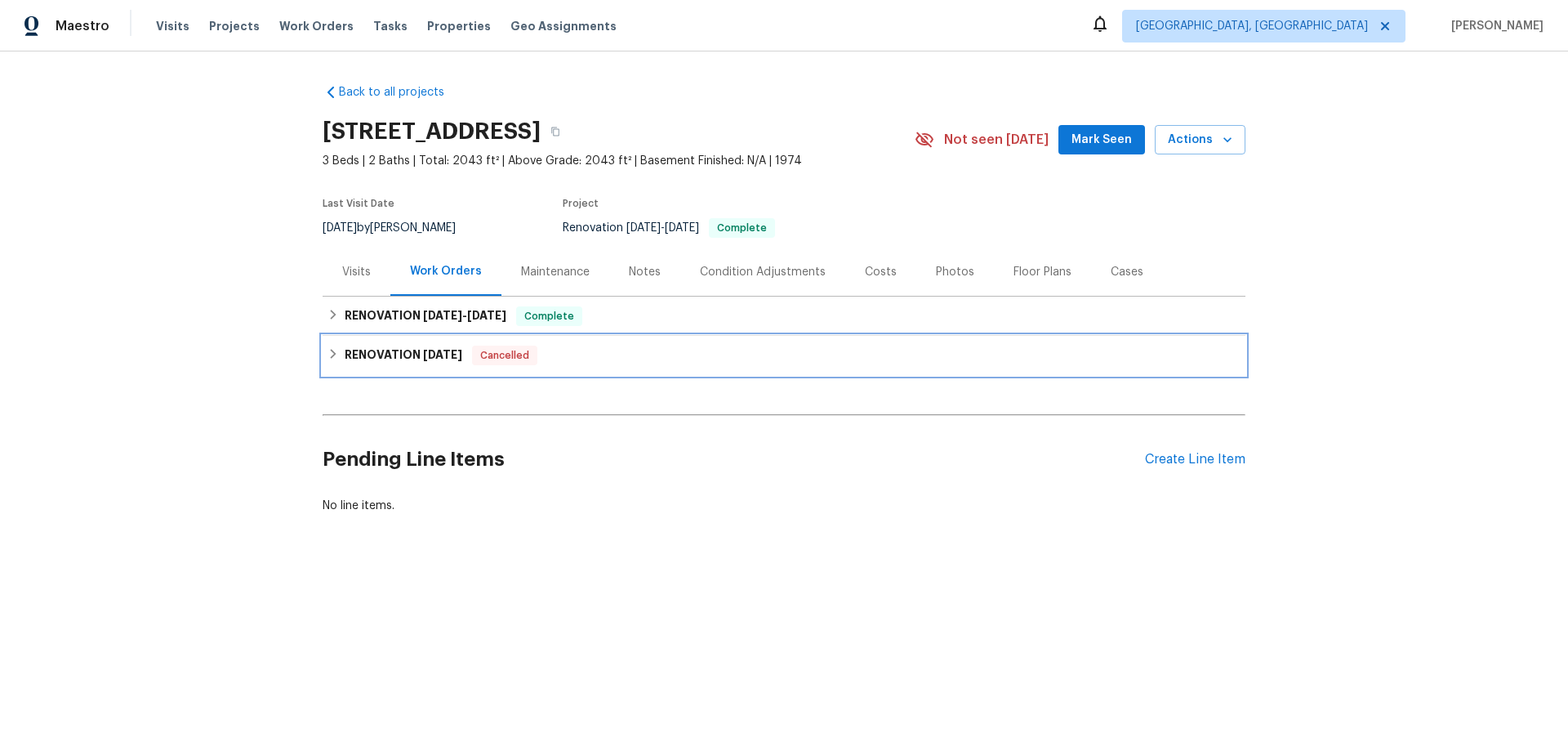 click on "RENOVATION   [DATE] Cancelled" at bounding box center [784, 355] 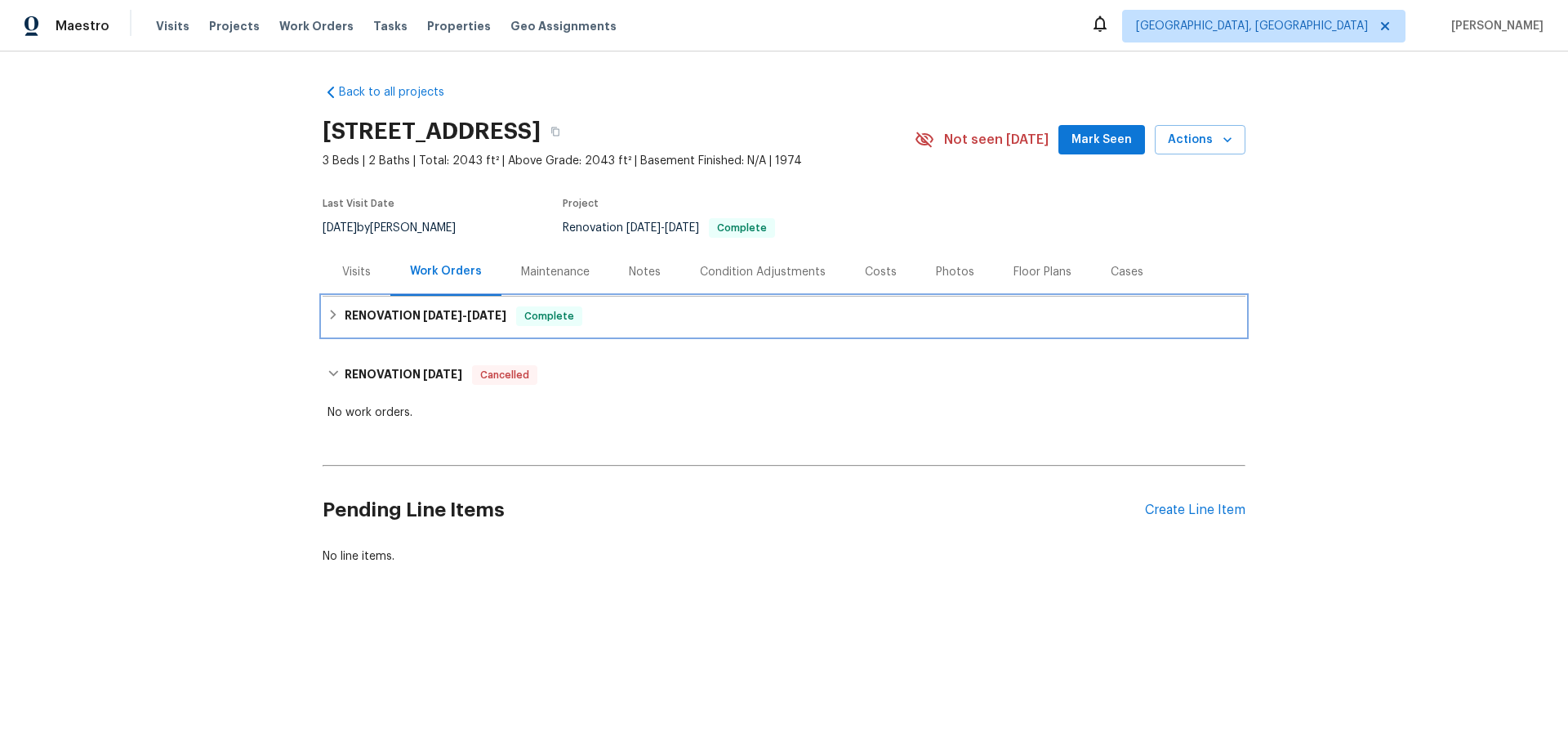 click on "RENOVATION   [DATE]  -  [DATE]" at bounding box center [425, 316] 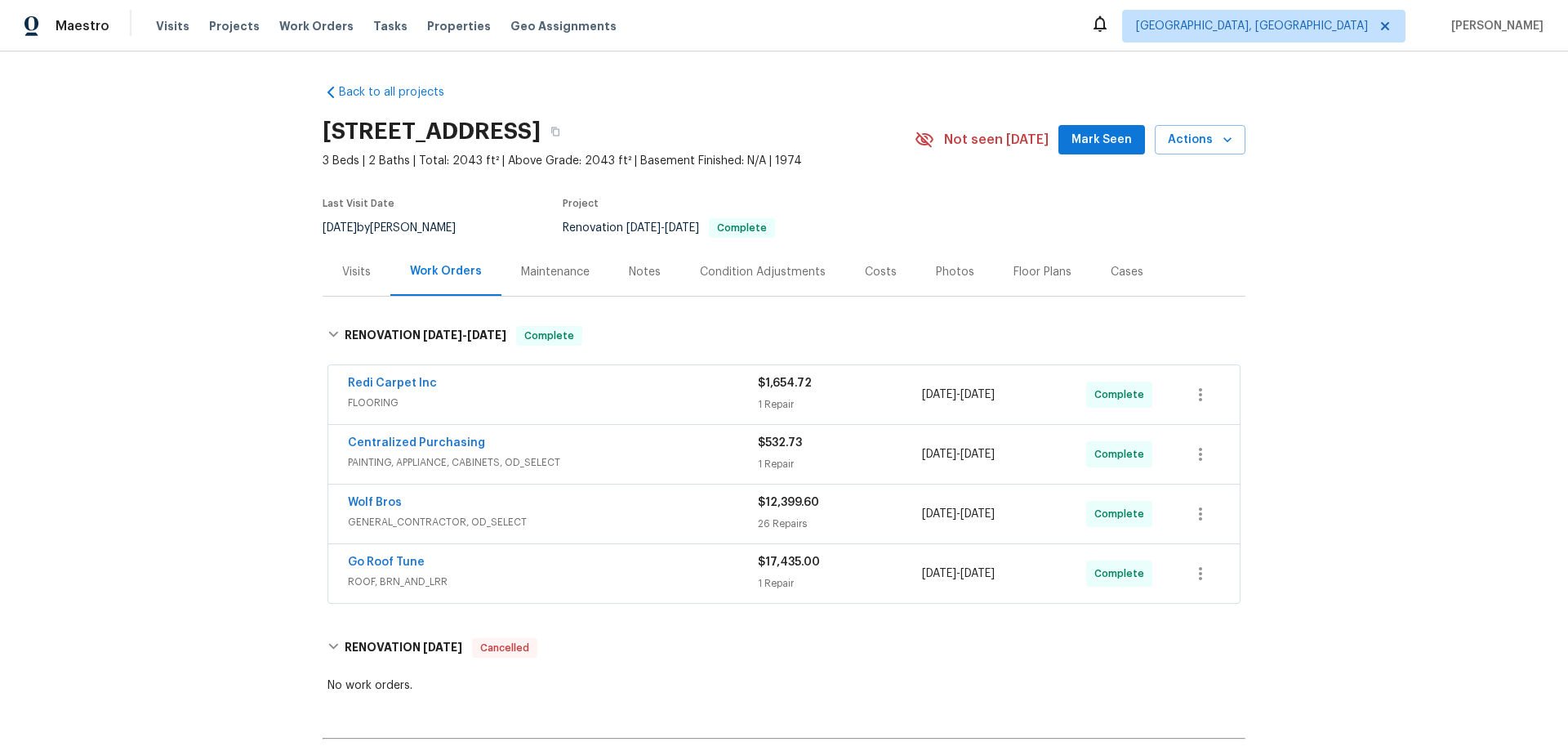 click on "Back to all projects [STREET_ADDRESS] 3 Beds | 2 Baths | Total: 2043 ft² | Above Grade: 2043 ft² | Basement Finished: N/A | 1974 Not seen [DATE] Mark Seen Actions Last Visit Date [DATE]  by  [PERSON_NAME]   Project Renovation   [DATE]  -  [DATE] Complete Visits Work Orders Maintenance Notes Condition Adjustments Costs Photos Floor Plans Cases RENOVATION   [DATE]  -  [DATE] Complete Redi Carpet Inc FLOORING $1,654.72 1 Repair [DATE]  -  [DATE] Complete Centralized Purchasing PAINTING, APPLIANCE, CABINETS, OD_SELECT $532.73 1 Repair [DATE]  -  [DATE] Complete Wolf Bros GENERAL_CONTRACTOR, OD_SELECT $12,399.60 26 Repairs [DATE]  -  [DATE] Complete Go Roof Tune ROOF, BRN_AND_LRR $17,435.00 1 Repair [DATE]  -  [DATE] Complete RENOVATION   [DATE] Cancelled No work orders. Pending Line Items Create Line Item No line items." at bounding box center [784, 401] 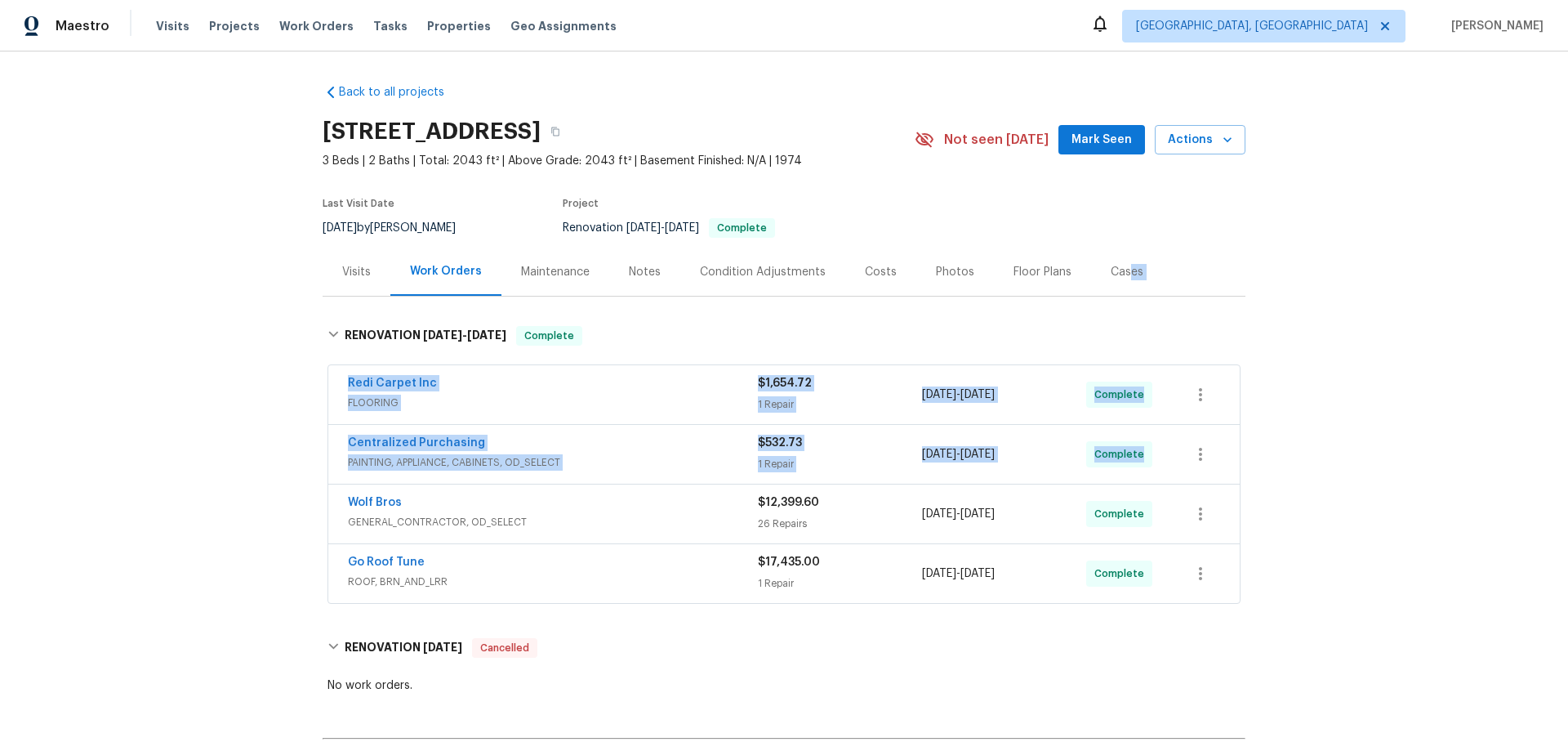 click on "Back to all projects 809 W 36th St, Loveland, CO 80538 3 Beds | 2 Baths | Total: 2043 ft² | Above Grade: 2043 ft² | Basement Finished: N/A | 1974 Not seen today Mark Seen Actions Last Visit Date 7/17/2025  by  John Gonzalez   Project Renovation   7/1/2025  -  7/14/2025 Complete Visits Work Orders Maintenance Notes Condition Adjustments Costs Photos Floor Plans Cases RENOVATION   7/1/25  -  7/14/25 Complete Redi Carpet Inc FLOORING $1,654.72 1 Repair 7/1/2025  -  7/11/2025 Complete Centralized Purchasing PAINTING, APPLIANCE, CABINETS, OD_SELECT $532.73 1 Repair 7/1/2025  -  7/1/2025 Complete Wolf Bros GENERAL_CONTRACTOR, OD_SELECT $12,399.60 26 Repairs 7/1/2025  -  7/14/2025 Complete Go Roof Tune ROOF, BRN_AND_LRR $17,435.00 1 Repair 7/1/2025  -  7/10/2025 Complete RENOVATION   7/23/24 Cancelled No work orders. Pending Line Items Create Line Item No line items." at bounding box center (784, 401) 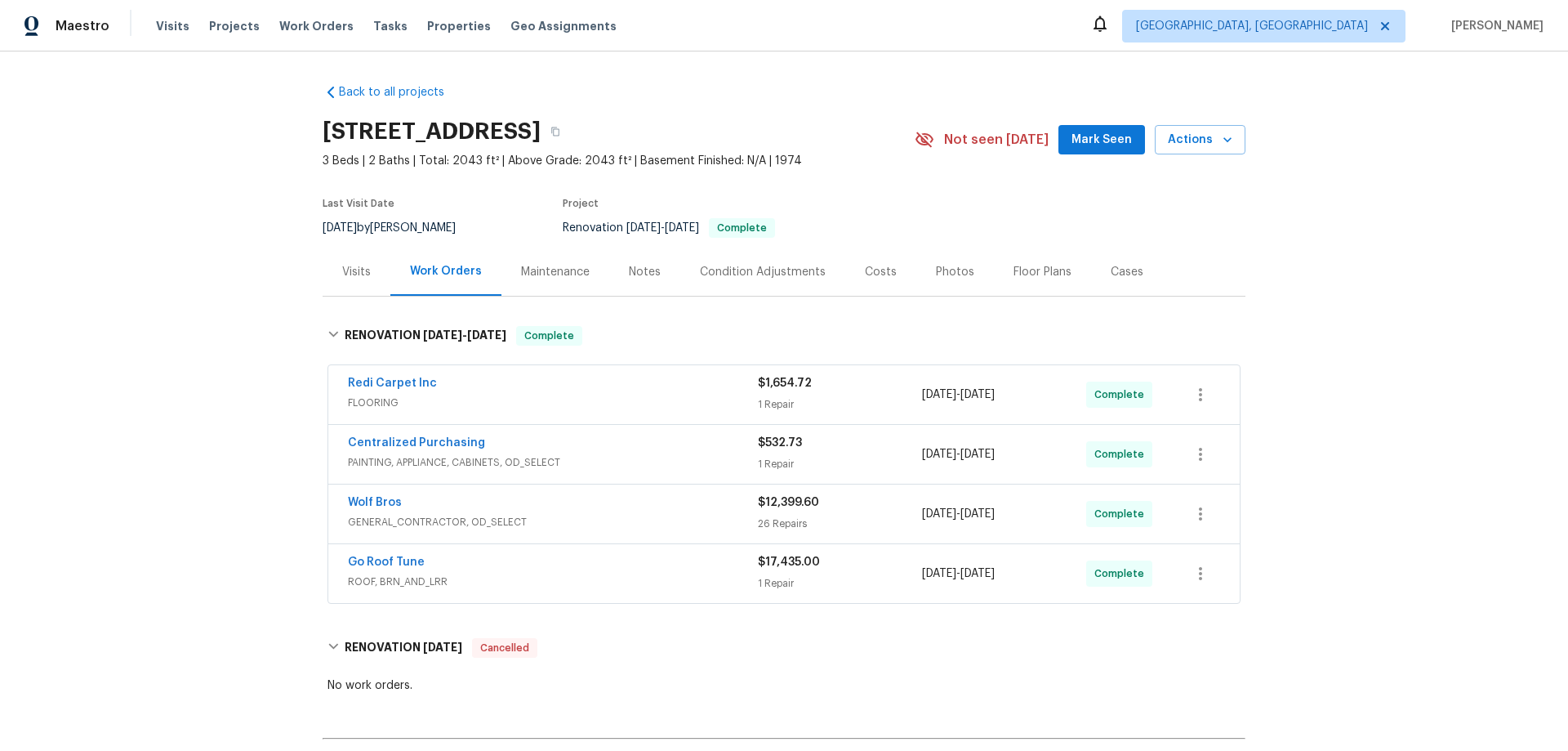 click on "Back to all projects 809 W 36th St, Loveland, CO 80538 3 Beds | 2 Baths | Total: 2043 ft² | Above Grade: 2043 ft² | Basement Finished: N/A | 1974 Not seen today Mark Seen Actions Last Visit Date 7/17/2025  by  John Gonzalez   Project Renovation   7/1/2025  -  7/14/2025 Complete Visits Work Orders Maintenance Notes Condition Adjustments Costs Photos Floor Plans Cases RENOVATION   7/1/25  -  7/14/25 Complete Redi Carpet Inc FLOORING $1,654.72 1 Repair 7/1/2025  -  7/11/2025 Complete Centralized Purchasing PAINTING, APPLIANCE, CABINETS, OD_SELECT $532.73 1 Repair 7/1/2025  -  7/1/2025 Complete Wolf Bros GENERAL_CONTRACTOR, OD_SELECT $12,399.60 26 Repairs 7/1/2025  -  7/14/2025 Complete Go Roof Tune ROOF, BRN_AND_LRR $17,435.00 1 Repair 7/1/2025  -  7/10/2025 Complete RENOVATION   7/23/24 Cancelled No work orders. Pending Line Items Create Line Item No line items." at bounding box center [784, 401] 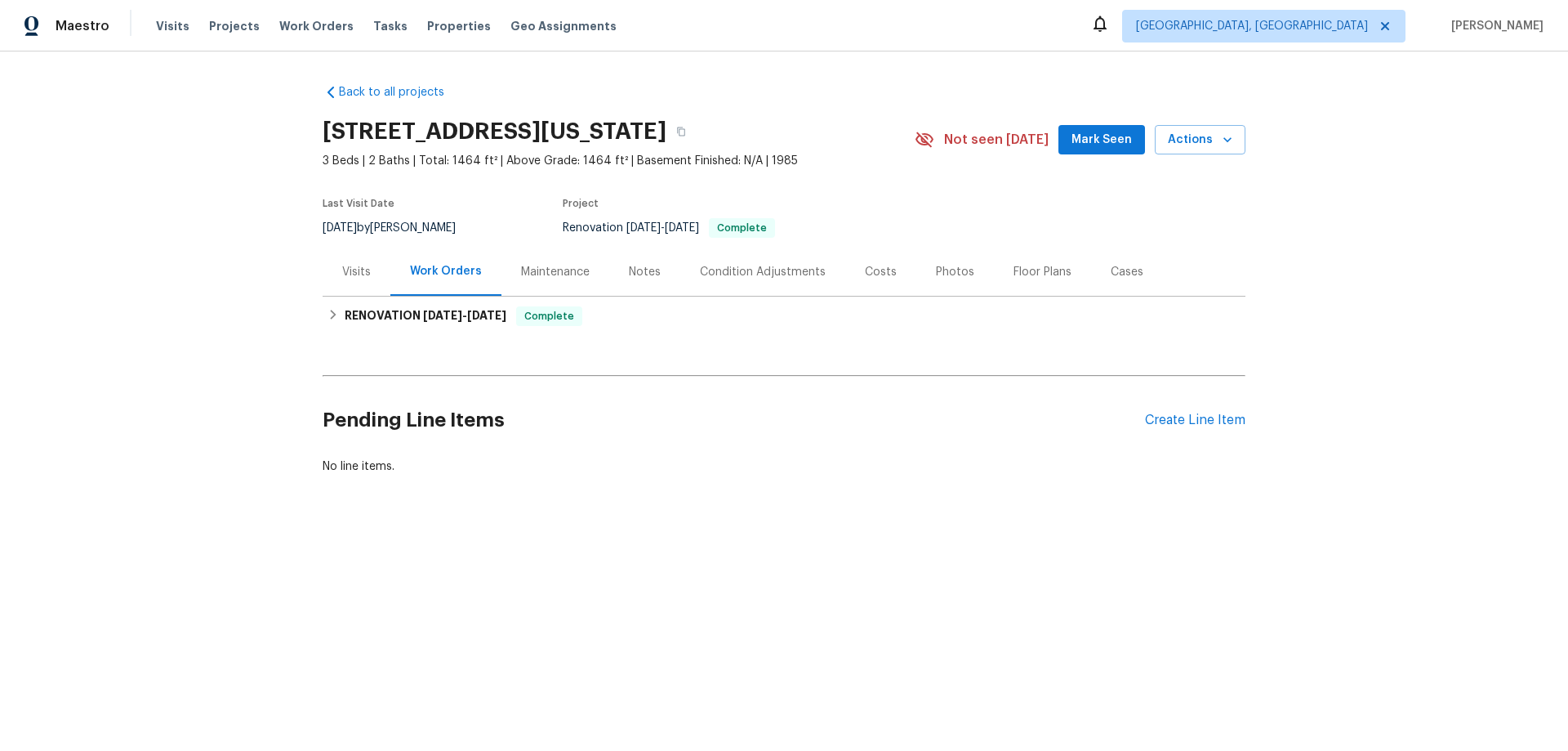 scroll, scrollTop: 0, scrollLeft: 0, axis: both 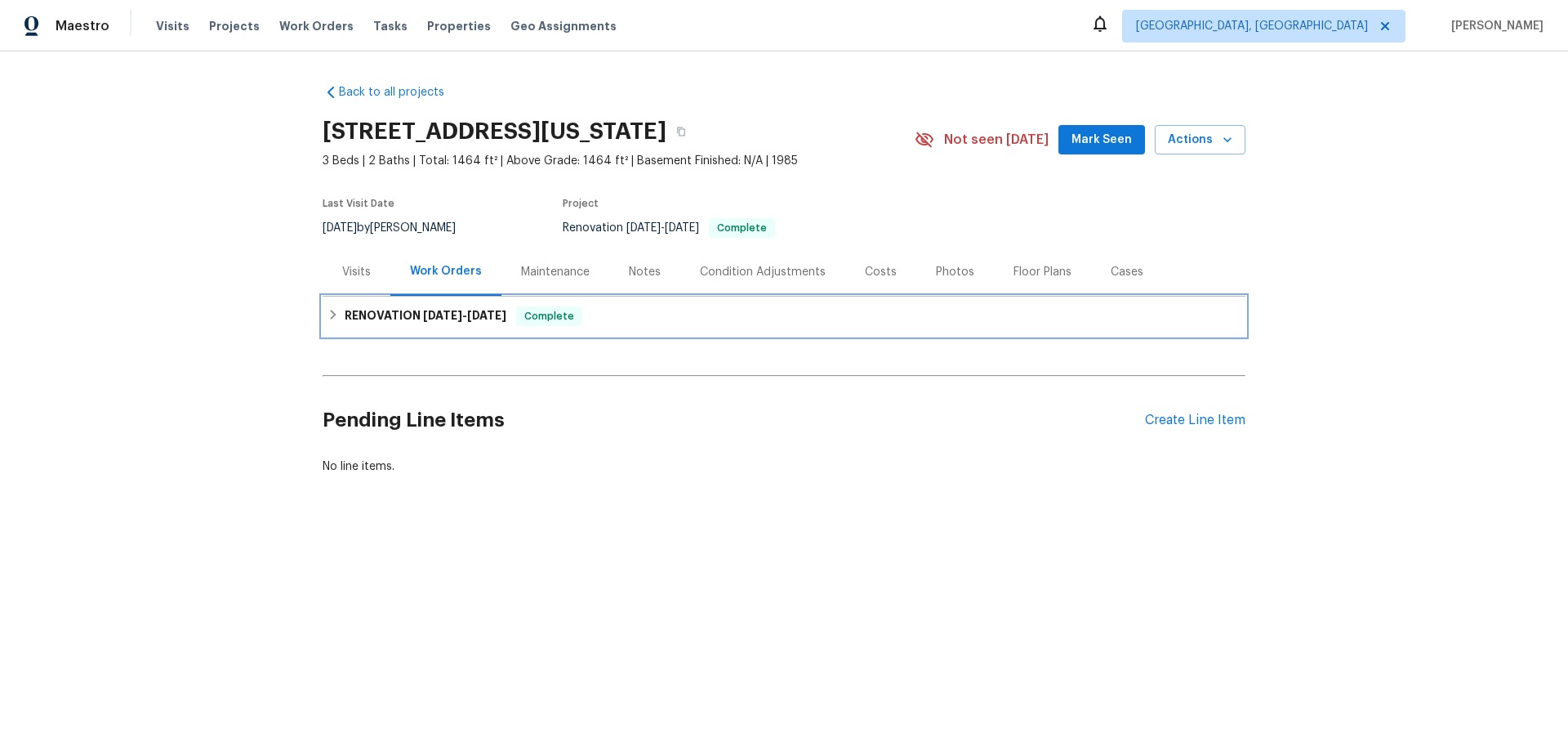 click on "RENOVATION   6/27/25  -  7/14/25" at bounding box center (425, 316) 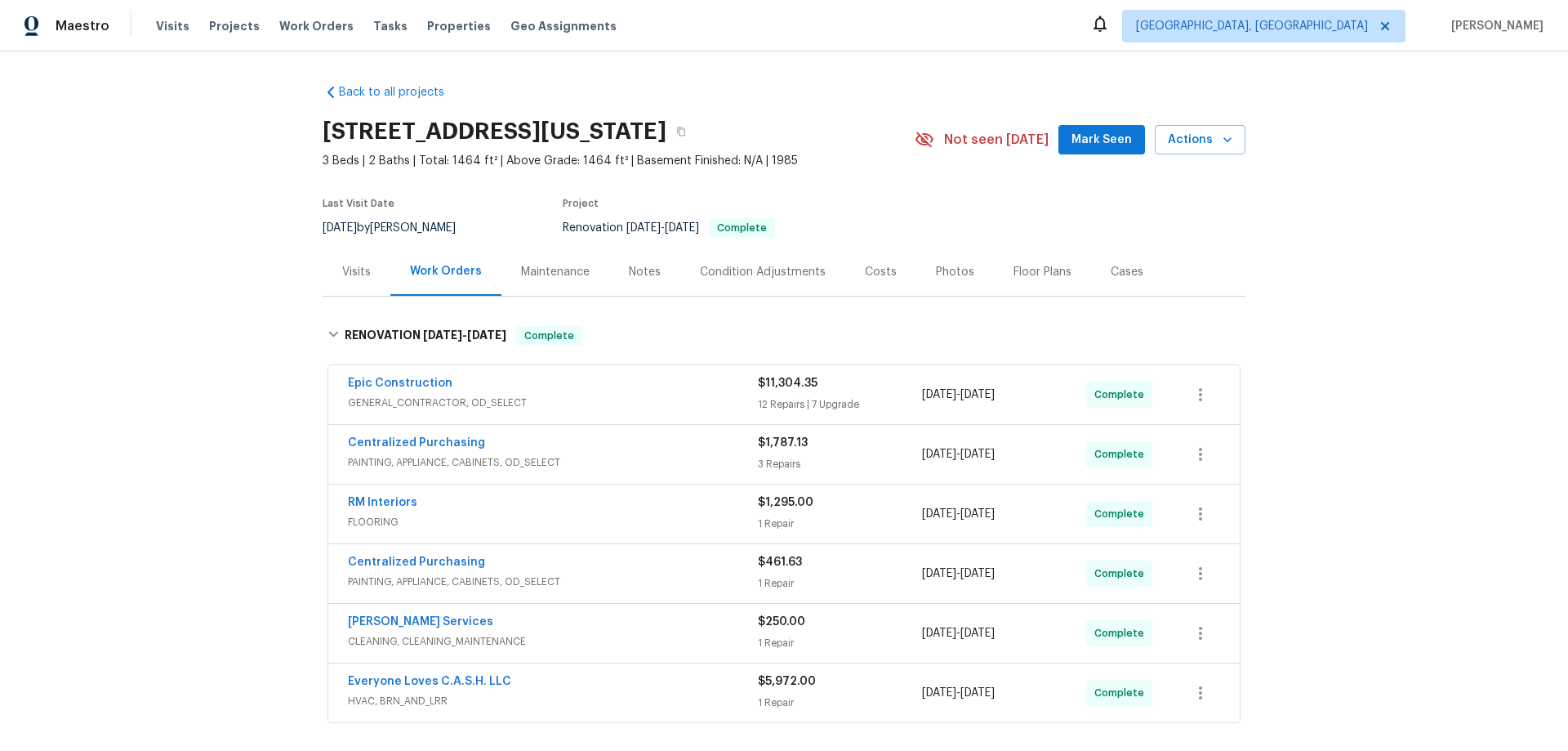click on "Back to all projects 8113 Wilshire Ridge Dr, Oklahoma City, OK 73132 3 Beds | 2 Baths | Total: 1464 ft² | Above Grade: 1464 ft² | Basement Finished: N/A | 1985 Not seen today Mark Seen Actions Last Visit Date 7/15/2025  by  Jason Leeth   Project Renovation   6/27/2025  -  7/14/2025 Complete Visits Work Orders Maintenance Notes Condition Adjustments Costs Photos Floor Plans Cases RENOVATION   6/27/25  -  7/14/25 Complete Epic Construction GENERAL_CONTRACTOR, OD_SELECT $11,304.35 12 Repairs | 7 Upgrade 6/27/2025  -  7/14/2025 Complete Centralized Purchasing PAINTING, APPLIANCE, CABINETS, OD_SELECT $1,787.13 3 Repairs 7/2/2025  -  7/2/2025 Complete RM Interiors FLOORING $1,295.00 1 Repair 6/27/2025  -  7/14/2025 Complete Centralized Purchasing PAINTING, APPLIANCE, CABINETS, OD_SELECT $461.63 1 Repair 7/1/2025  -  7/1/2025 Complete Guardado Services CLEANING, CLEANING_MAINTENANCE $250.00 1 Repair 7/1/2025  -  7/14/2025 Complete Everyone Loves C.A.S.H. LLC HVAC, BRN_AND_LRR $5,972.00 1 Repair 7/1/2025  -" at bounding box center [784, 401] 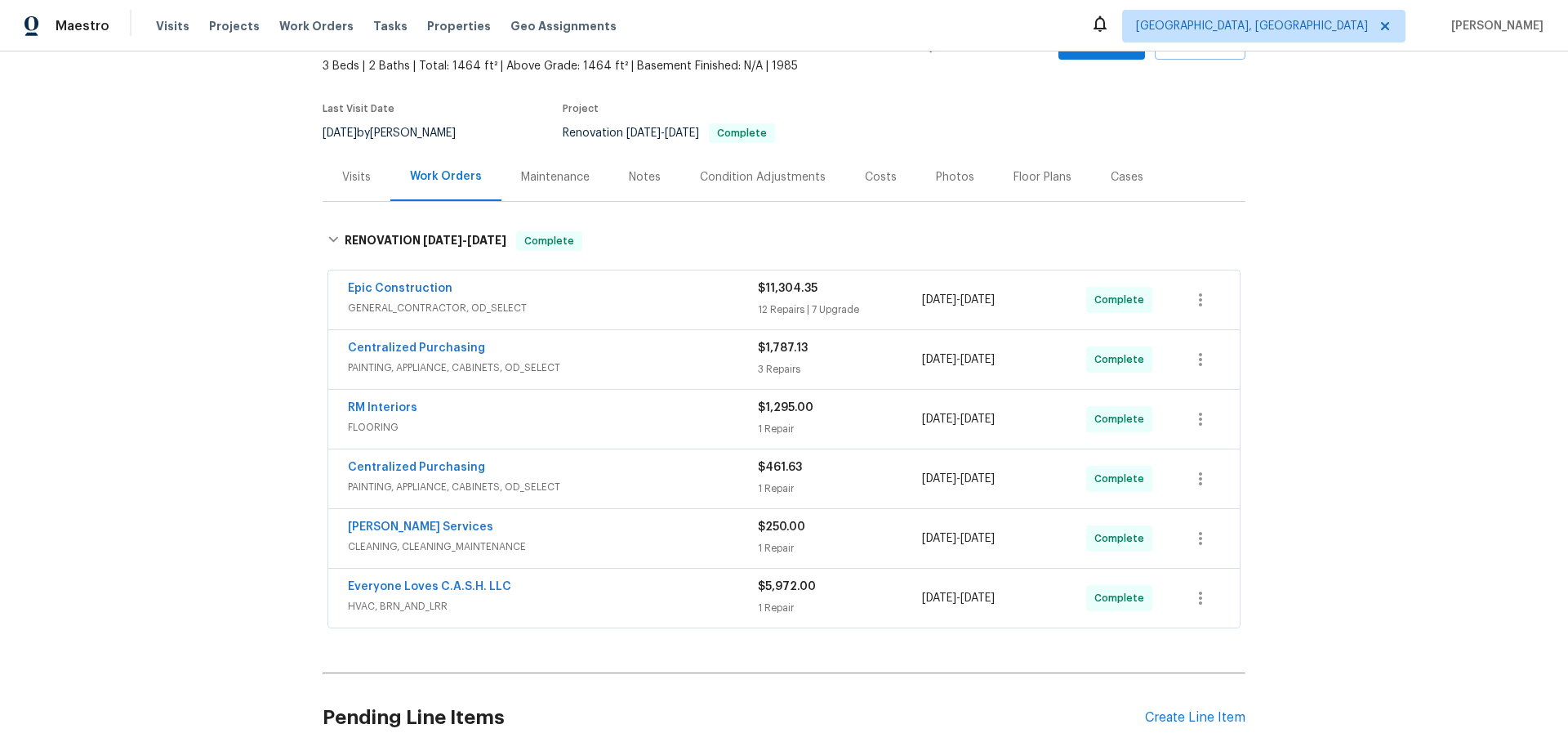 scroll, scrollTop: 0, scrollLeft: 0, axis: both 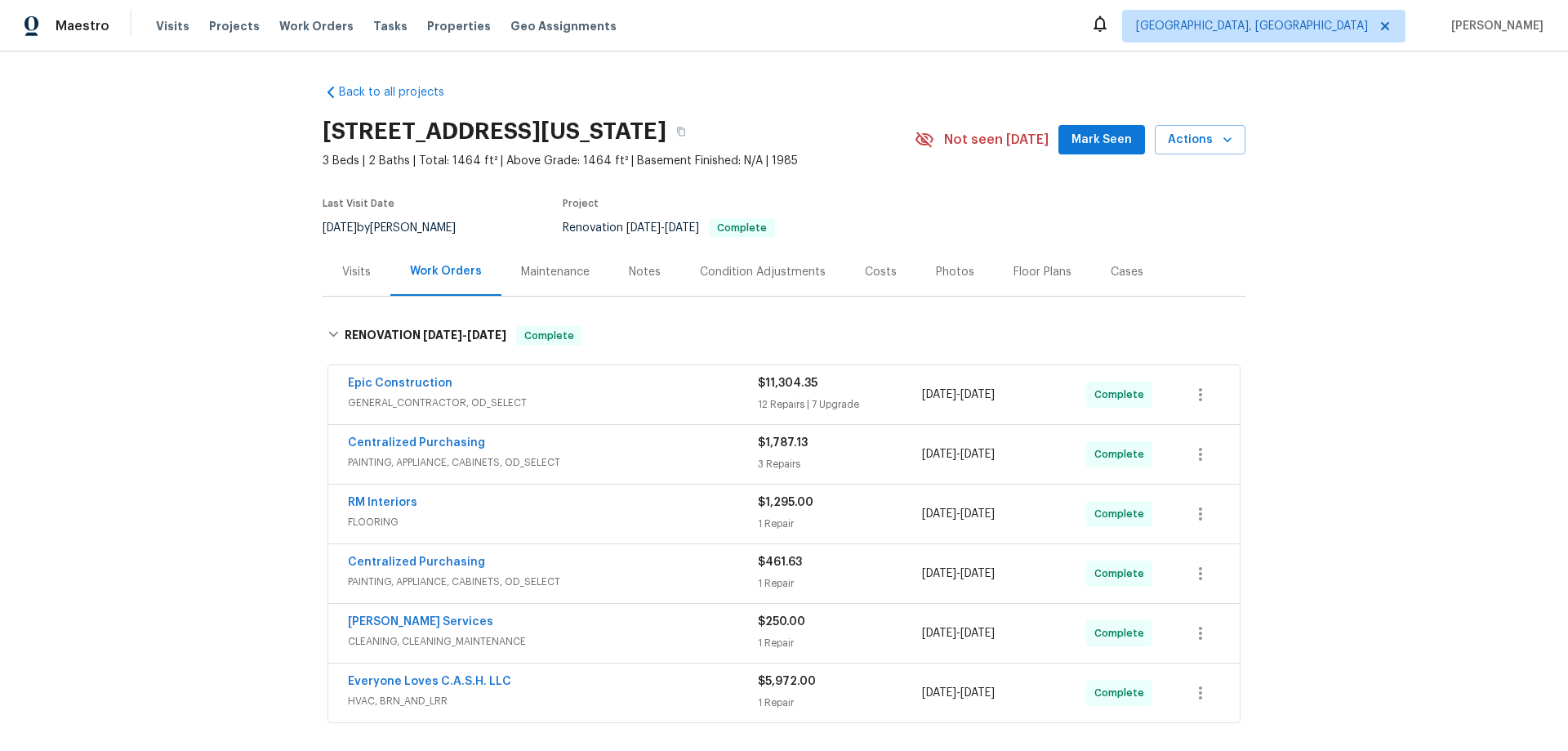 click on "Back to all projects 8113 Wilshire Ridge Dr, Oklahoma City, OK 73132 3 Beds | 2 Baths | Total: 1464 ft² | Above Grade: 1464 ft² | Basement Finished: N/A | 1985 Not seen today Mark Seen Actions Last Visit Date 7/15/2025  by  Jason Leeth   Project Renovation   6/27/2025  -  7/14/2025 Complete Visits Work Orders Maintenance Notes Condition Adjustments Costs Photos Floor Plans Cases RENOVATION   6/27/25  -  7/14/25 Complete Epic Construction GENERAL_CONTRACTOR, OD_SELECT $11,304.35 12 Repairs | 7 Upgrade 6/27/2025  -  7/14/2025 Complete Centralized Purchasing PAINTING, APPLIANCE, CABINETS, OD_SELECT $1,787.13 3 Repairs 7/2/2025  -  7/2/2025 Complete RM Interiors FLOORING $1,295.00 1 Repair 6/27/2025  -  7/14/2025 Complete Centralized Purchasing PAINTING, APPLIANCE, CABINETS, OD_SELECT $461.63 1 Repair 7/1/2025  -  7/1/2025 Complete Guardado Services CLEANING, CLEANING_MAINTENANCE $250.00 1 Repair 7/1/2025  -  7/14/2025 Complete Everyone Loves C.A.S.H. LLC HVAC, BRN_AND_LRR $5,972.00 1 Repair 7/1/2025  -" at bounding box center (784, 401) 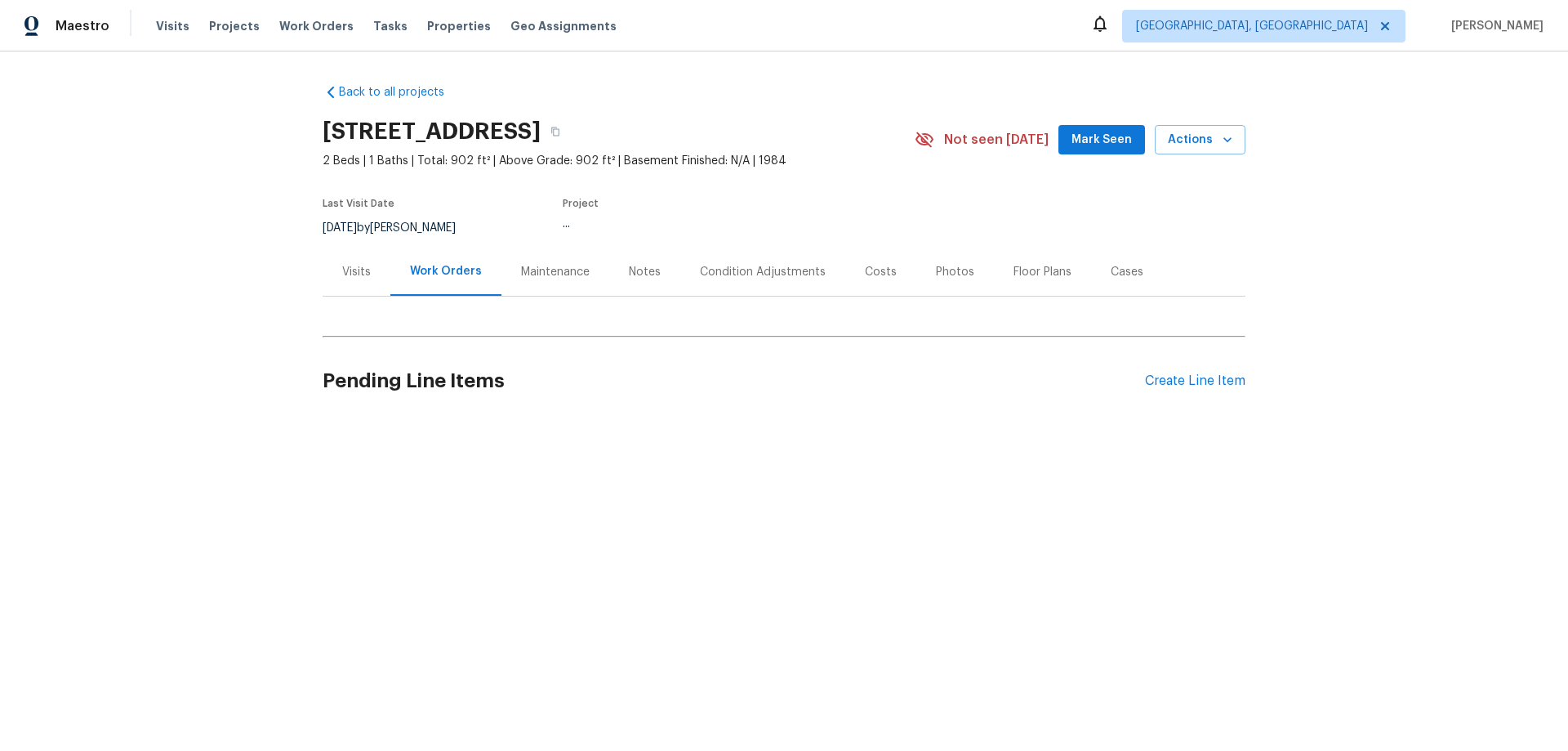 scroll, scrollTop: 0, scrollLeft: 0, axis: both 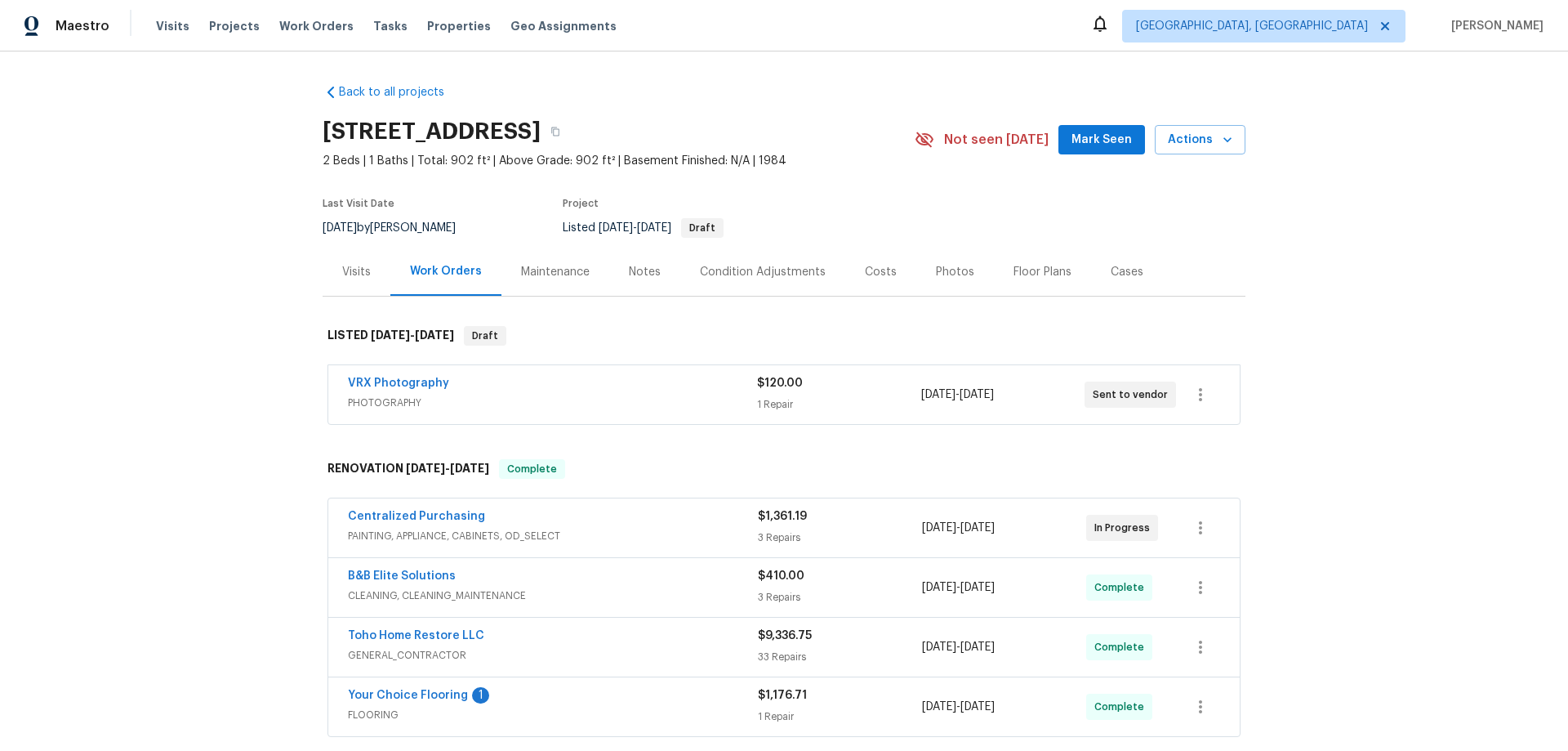 click on "Back to all projects 9 Spring Loop Cir, Ocala, FL 34472 2 Beds | 1 Baths | Total: 902 ft² | Above Grade: 902 ft² | Basement Finished: N/A | 1984 Not seen today Mark Seen Actions Last Visit Date 7/17/2025  by  Caleb Hurst   Project Listed   7/18/2025  -  7/19/2025 Draft Visits Work Orders Maintenance Notes Condition Adjustments Costs Photos Floor Plans Cases LISTED   7/18/25  -  7/19/25 Draft VRX Photography PHOTOGRAPHY $120.00 1 Repair 7/18/2025  -  7/19/2025 Sent to vendor RENOVATION   6/25/25  -  8/1/25 Complete Centralized Purchasing PAINTING, APPLIANCE, CABINETS, OD_SELECT $1,361.19 3 Repairs 7/7/2025  -  7/7/2025 In Progress B&B Elite Solutions CLEANING, CLEANING_MAINTENANCE $410.00 3 Repairs 6/25/2025  -  7/25/2025 Complete Toho Home Restore LLC GENERAL_CONTRACTOR $9,336.75 33 Repairs 7/7/2025  -  7/14/2025 Complete Your Choice Flooring 1 FLOORING $1,176.71 1 Repair 7/4/2025  -  8/1/2025 Complete Pending Line Items Create Line Item No line items." at bounding box center [784, 401] 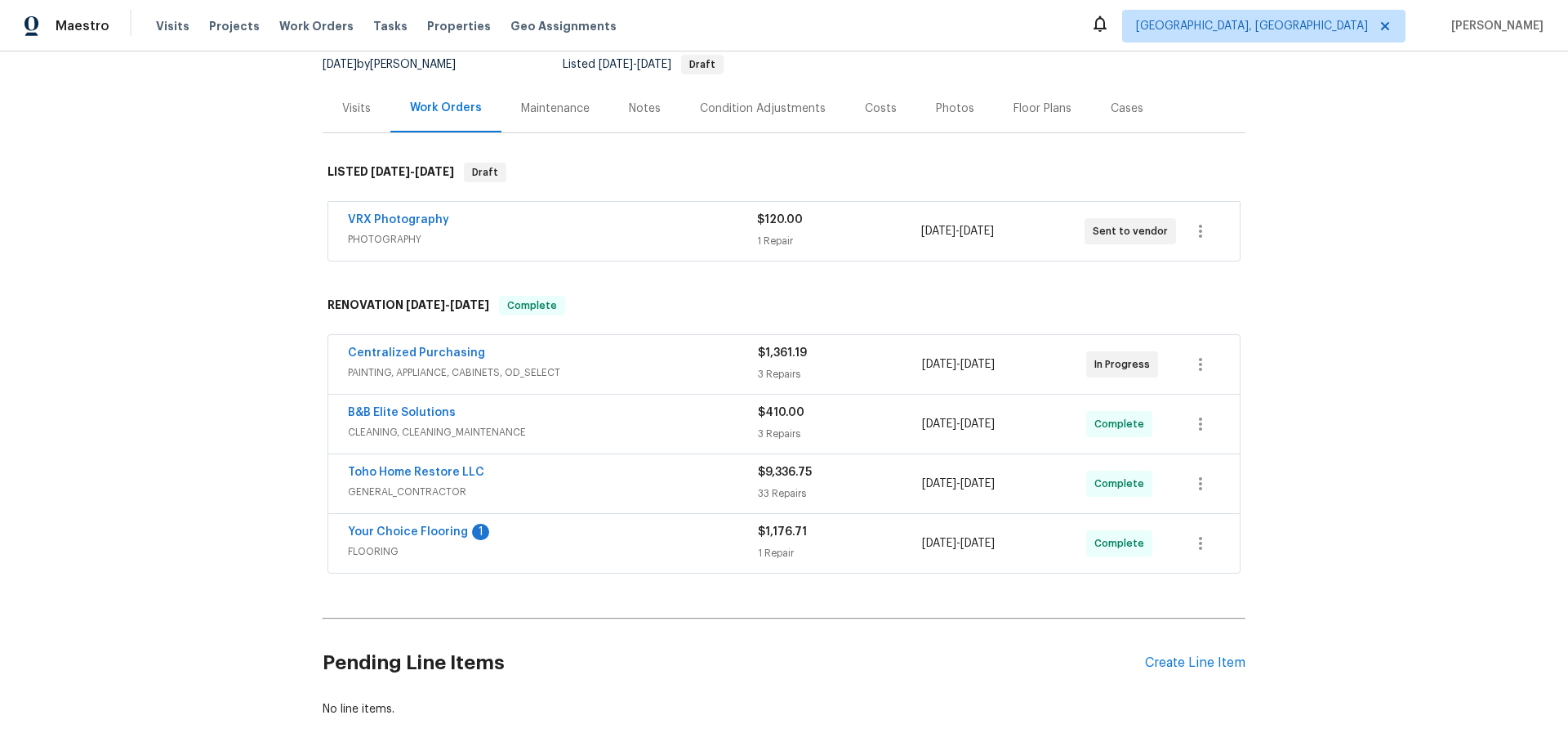 scroll, scrollTop: 0, scrollLeft: 0, axis: both 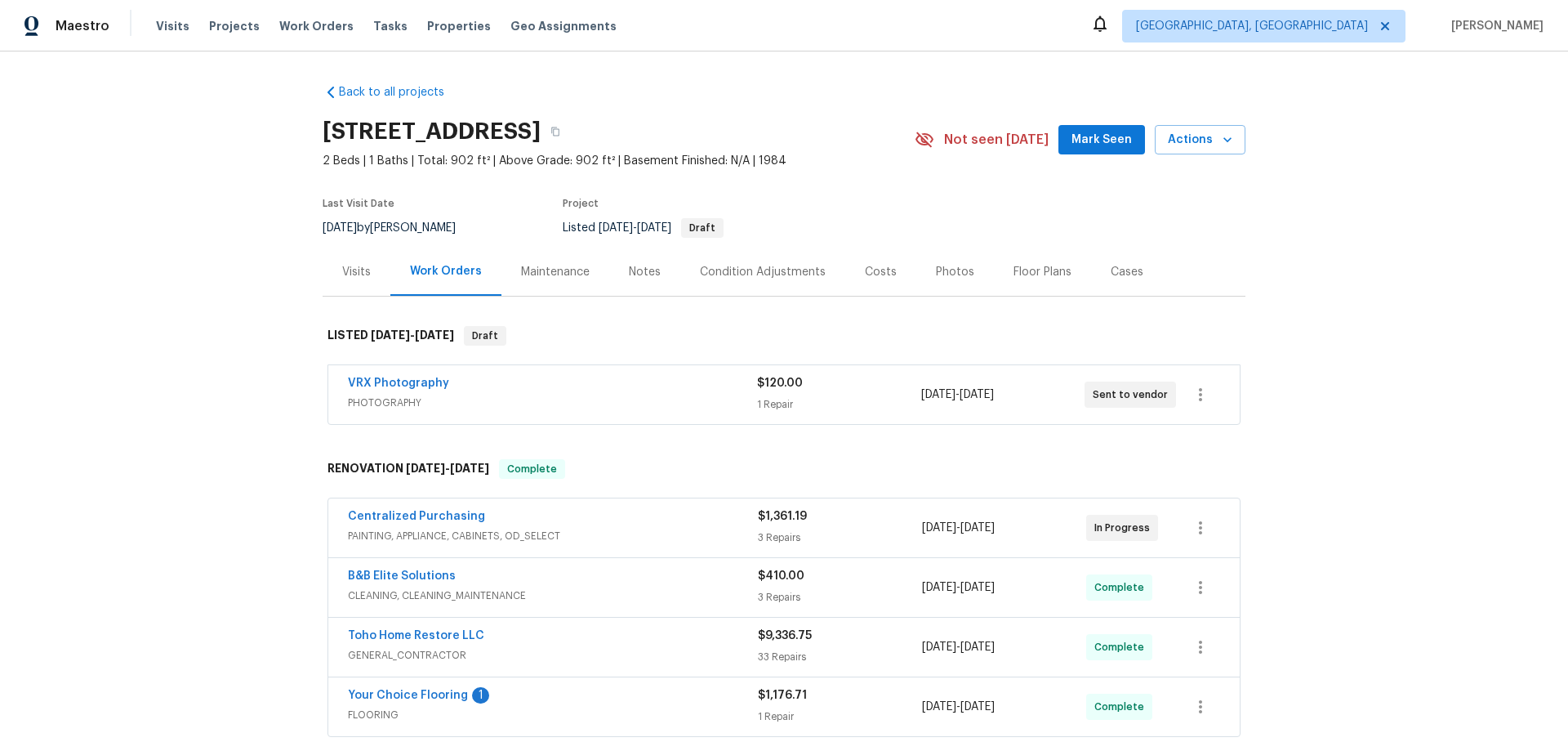 click on "Back to all projects 9 Spring Loop Cir, Ocala, FL 34472 2 Beds | 1 Baths | Total: 902 ft² | Above Grade: 902 ft² | Basement Finished: N/A | 1984 Not seen today Mark Seen Actions Last Visit Date 7/17/2025  by  Caleb Hurst   Project Listed   7/18/2025  -  7/19/2025 Draft Visits Work Orders Maintenance Notes Condition Adjustments Costs Photos Floor Plans Cases LISTED   7/18/25  -  7/19/25 Draft VRX Photography PHOTOGRAPHY $120.00 1 Repair 7/18/2025  -  7/19/2025 Sent to vendor RENOVATION   6/25/25  -  8/1/25 Complete Centralized Purchasing PAINTING, APPLIANCE, CABINETS, OD_SELECT $1,361.19 3 Repairs 7/7/2025  -  7/7/2025 In Progress B&B Elite Solutions CLEANING, CLEANING_MAINTENANCE $410.00 3 Repairs 6/25/2025  -  7/25/2025 Complete Toho Home Restore LLC GENERAL_CONTRACTOR $9,336.75 33 Repairs 7/7/2025  -  7/14/2025 Complete Your Choice Flooring 1 FLOORING $1,176.71 1 Repair 7/4/2025  -  8/1/2025 Complete Pending Line Items Create Line Item No line items." at bounding box center [784, 401] 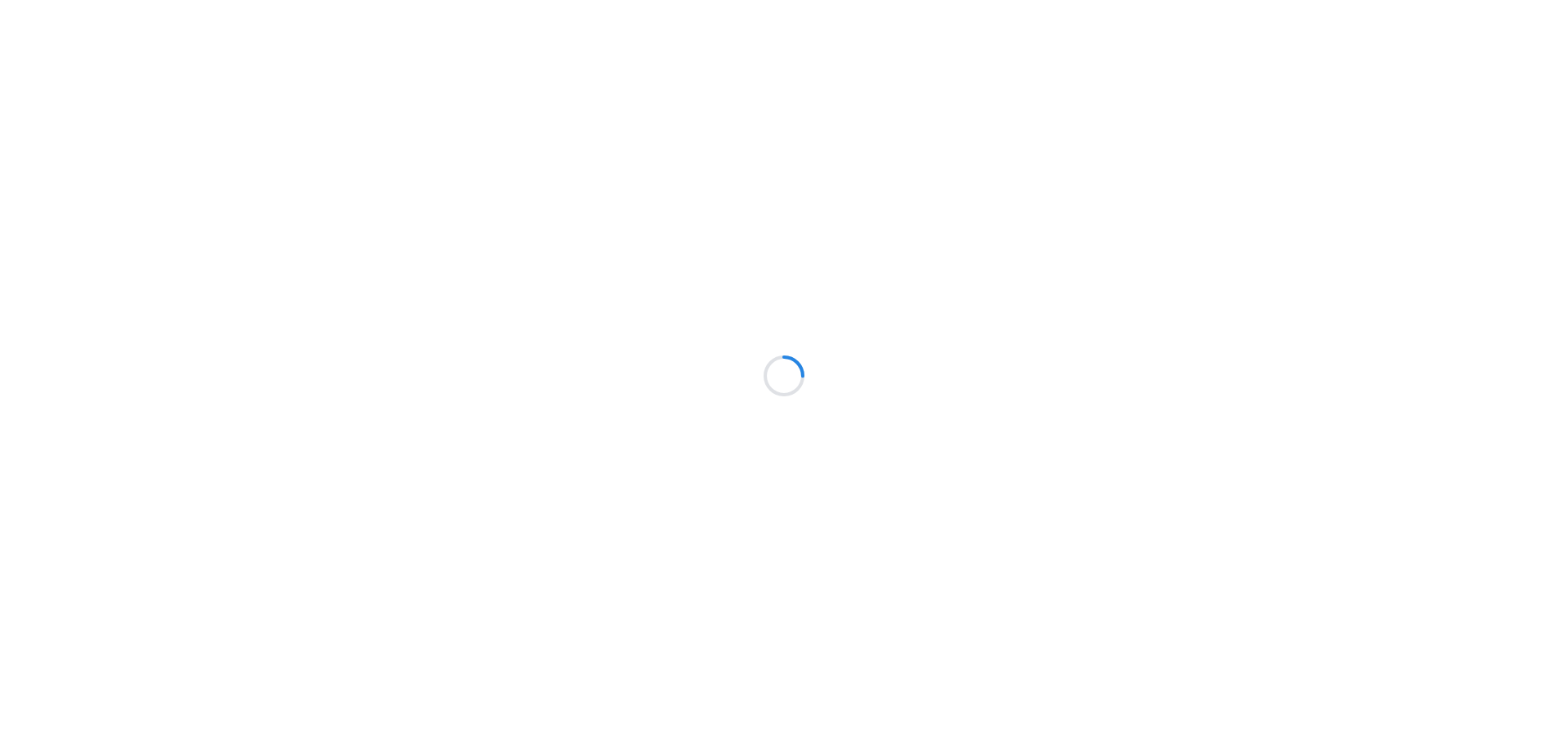 scroll, scrollTop: 0, scrollLeft: 0, axis: both 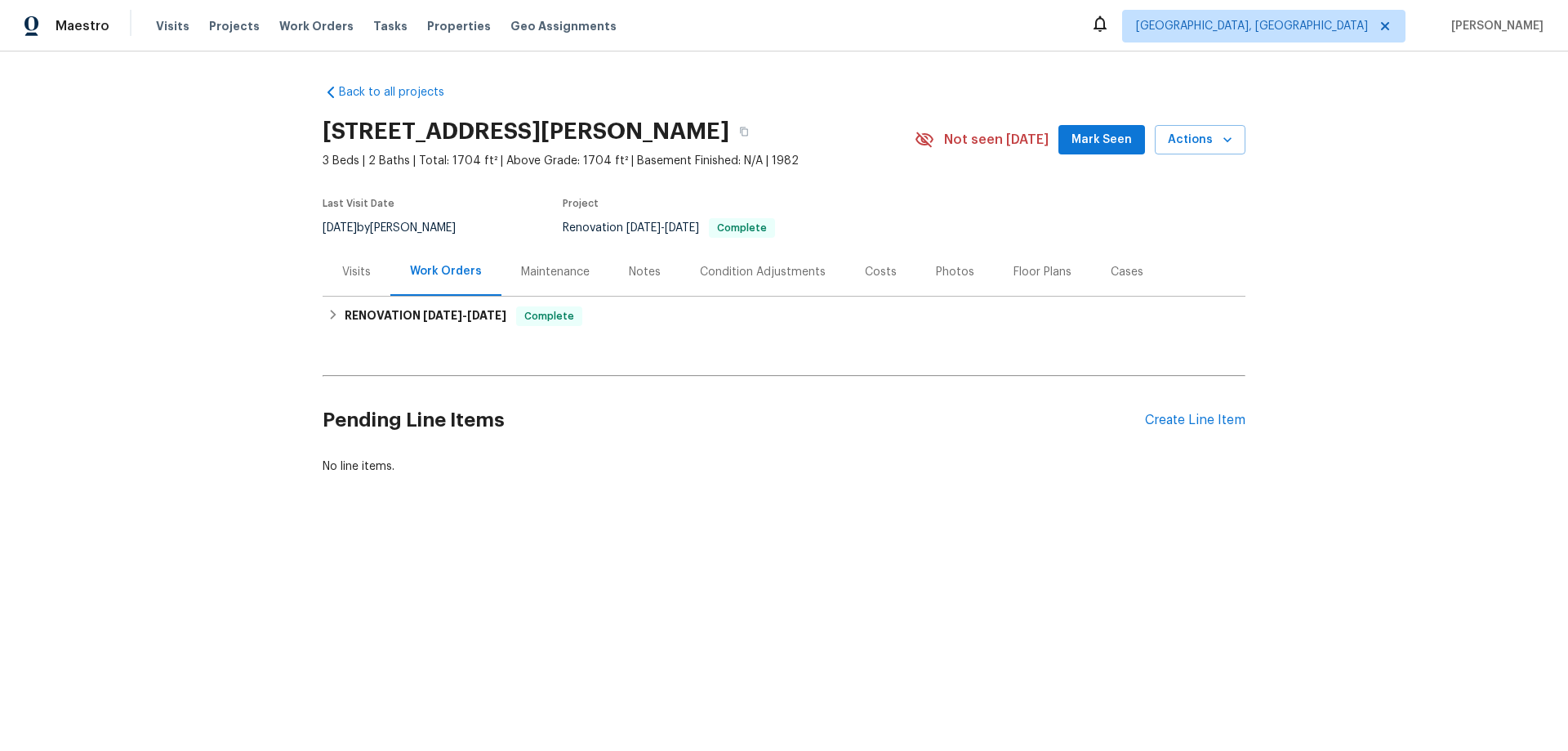 click on "Visits" at bounding box center (356, 271) 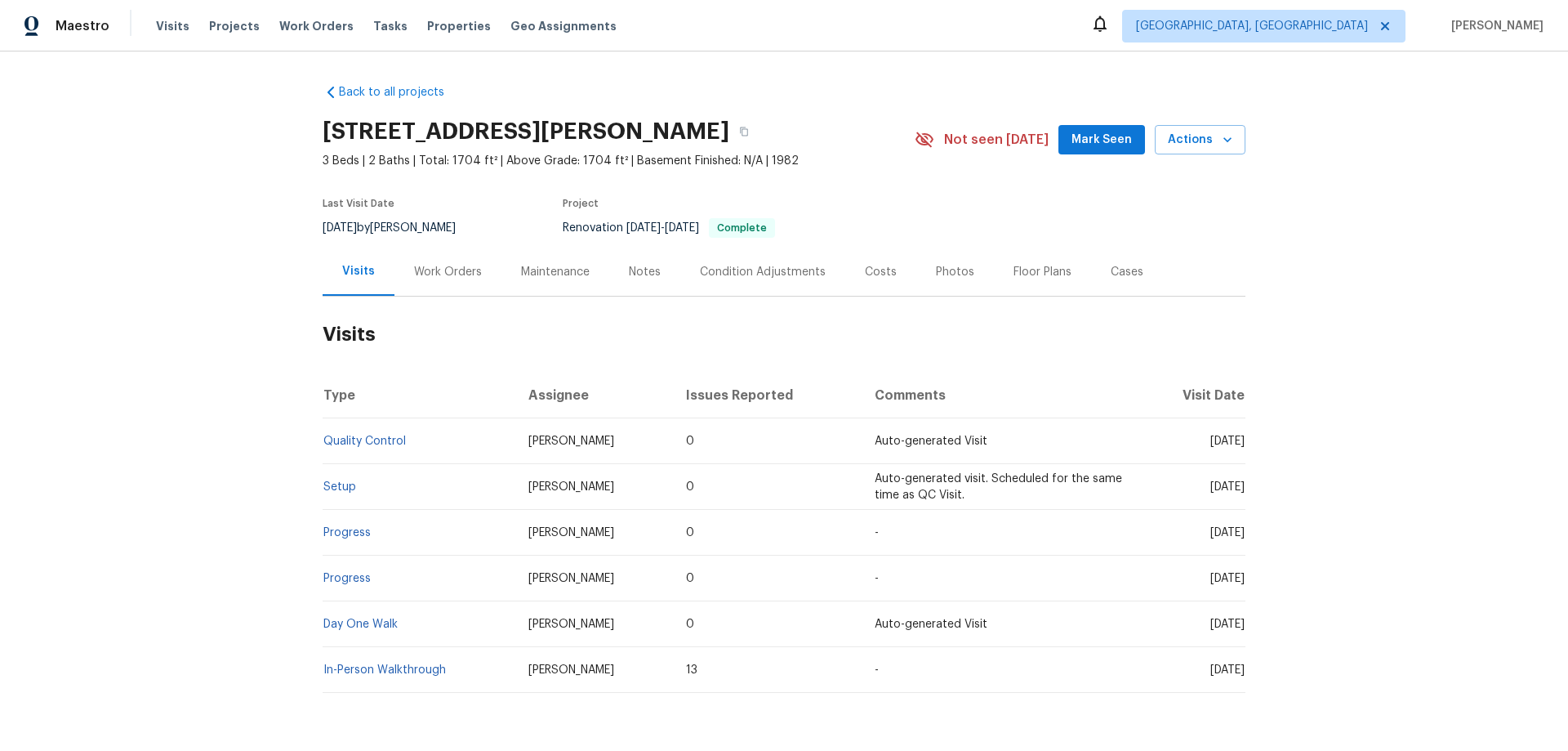 scroll, scrollTop: 65, scrollLeft: 0, axis: vertical 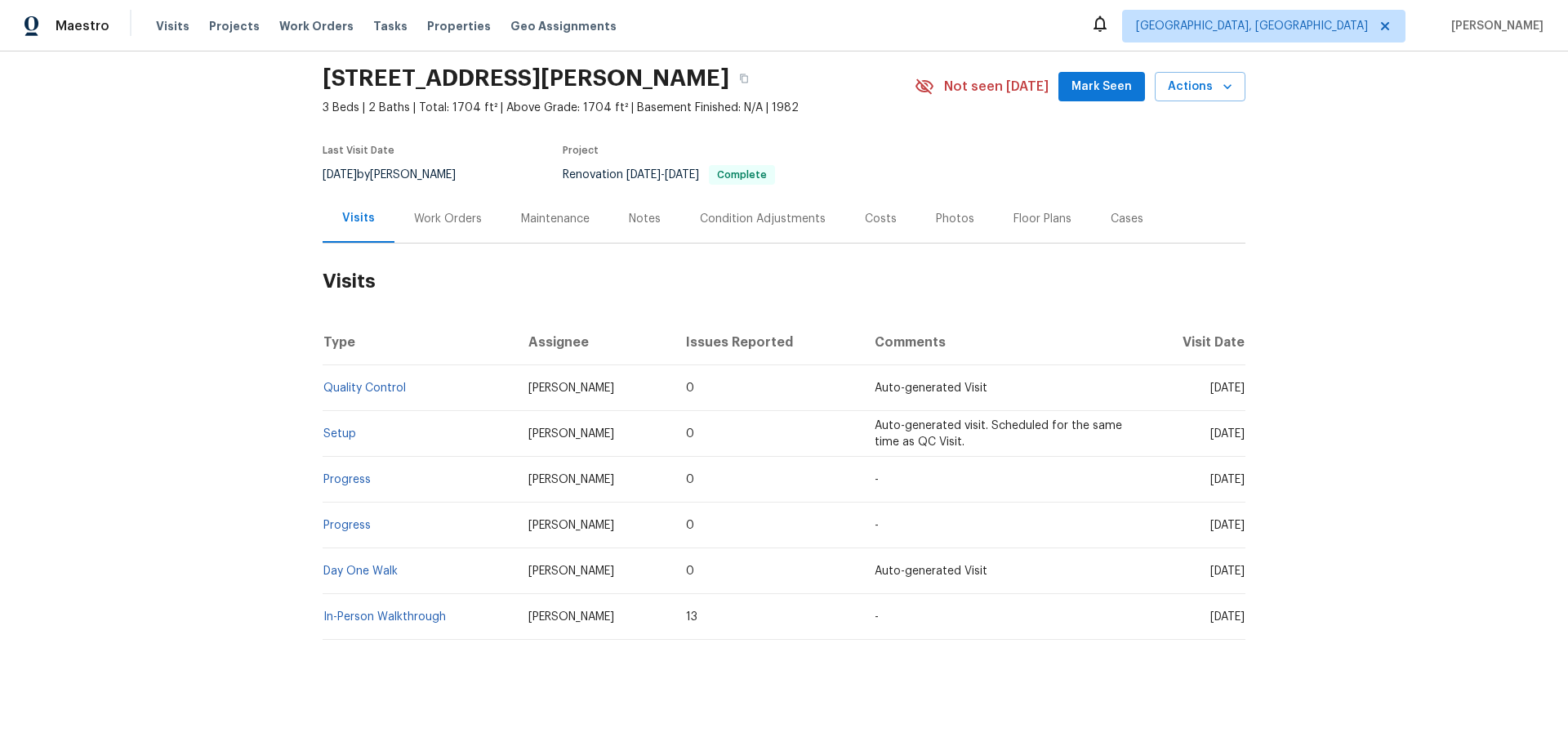 click on "Work Orders" at bounding box center (448, 218) 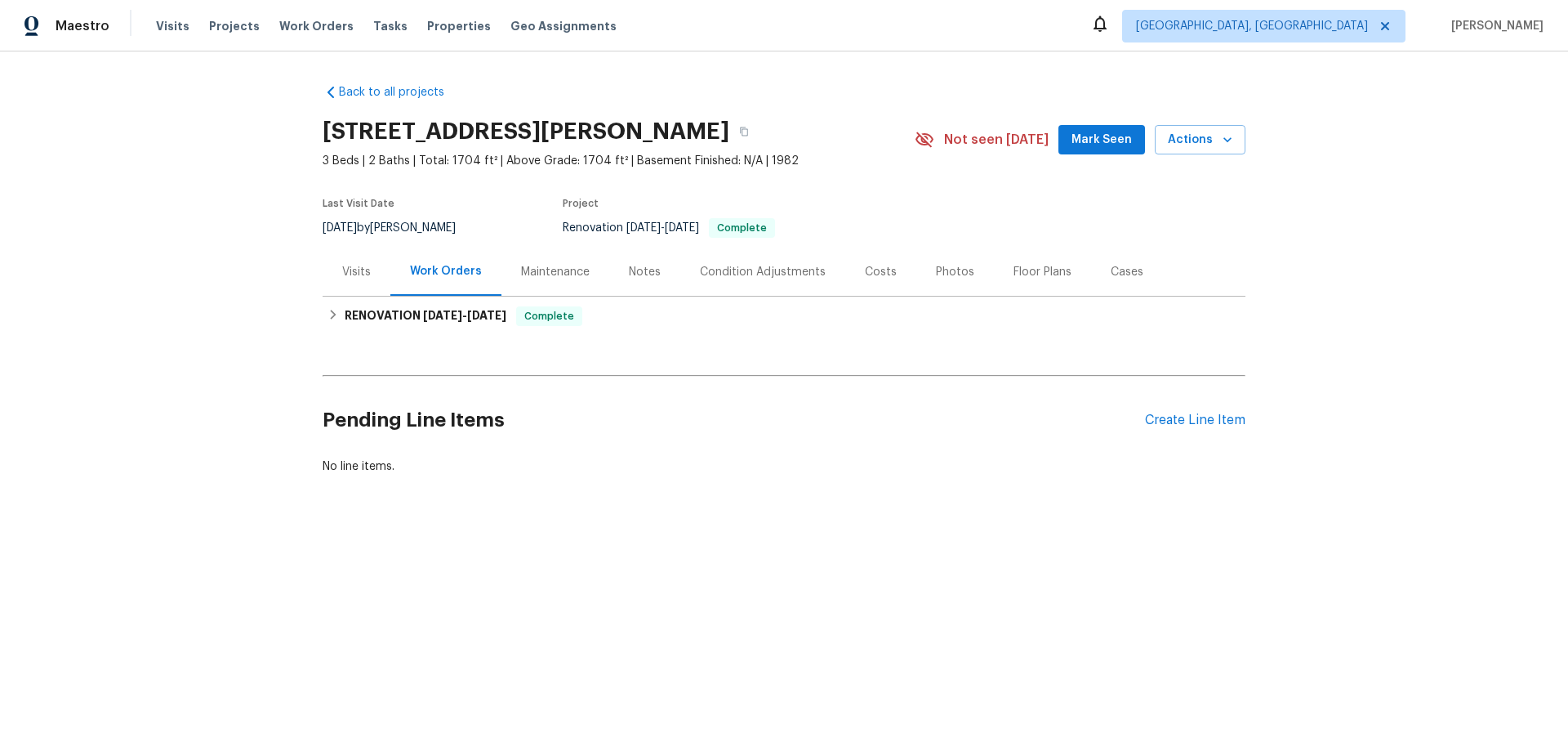 scroll, scrollTop: 0, scrollLeft: 0, axis: both 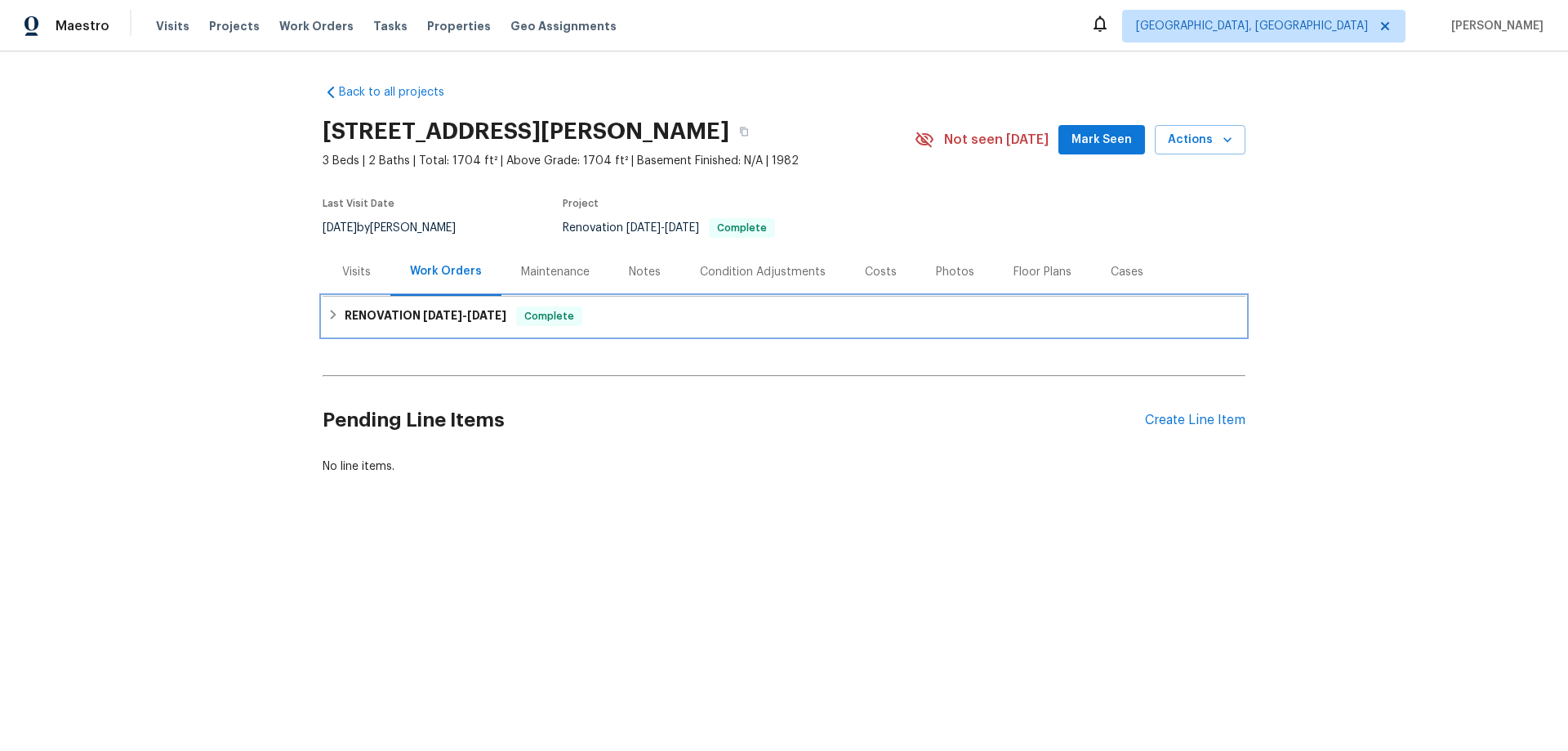 click on "RENOVATION   7/2/25  -  7/9/25 Complete" at bounding box center (784, 316) 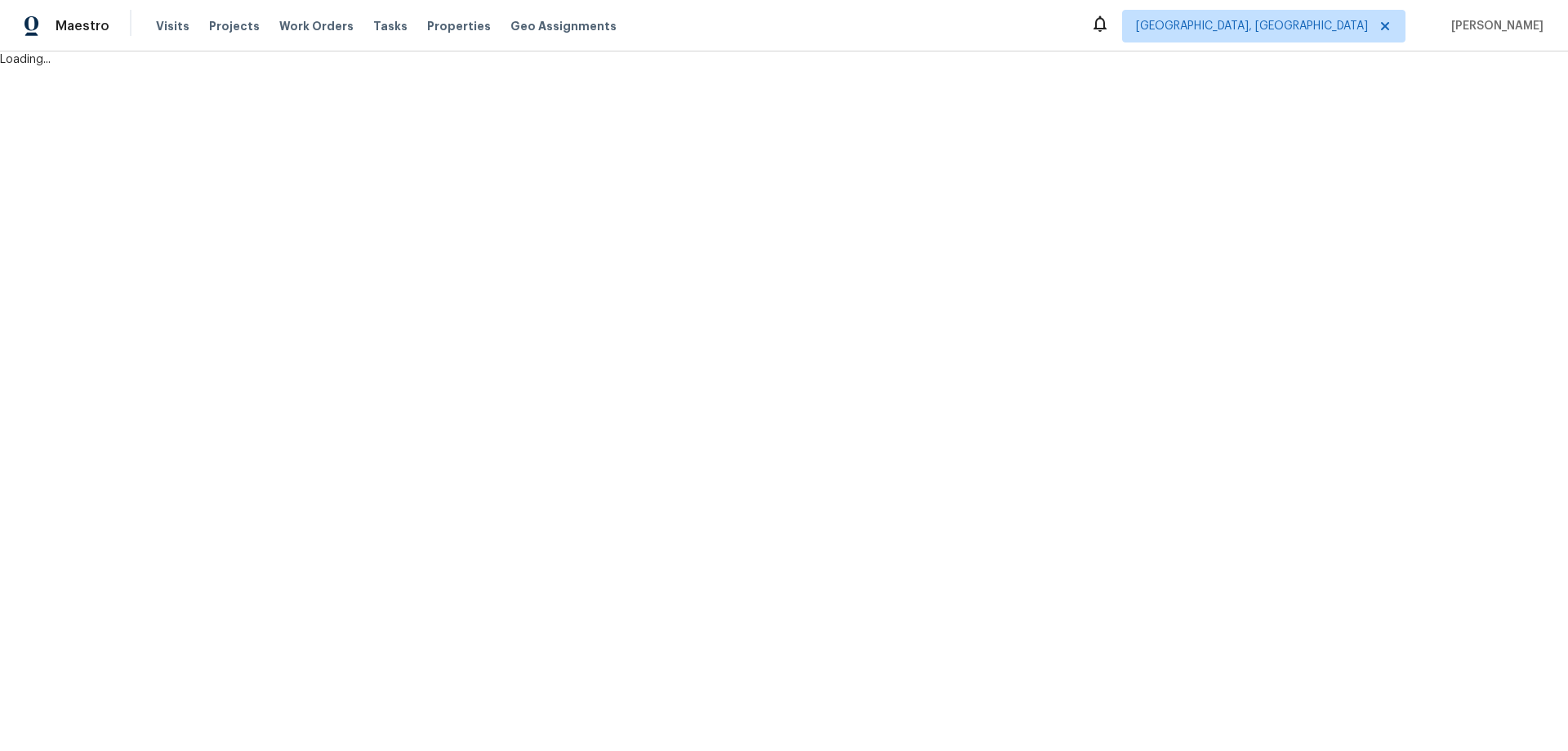 scroll, scrollTop: 0, scrollLeft: 0, axis: both 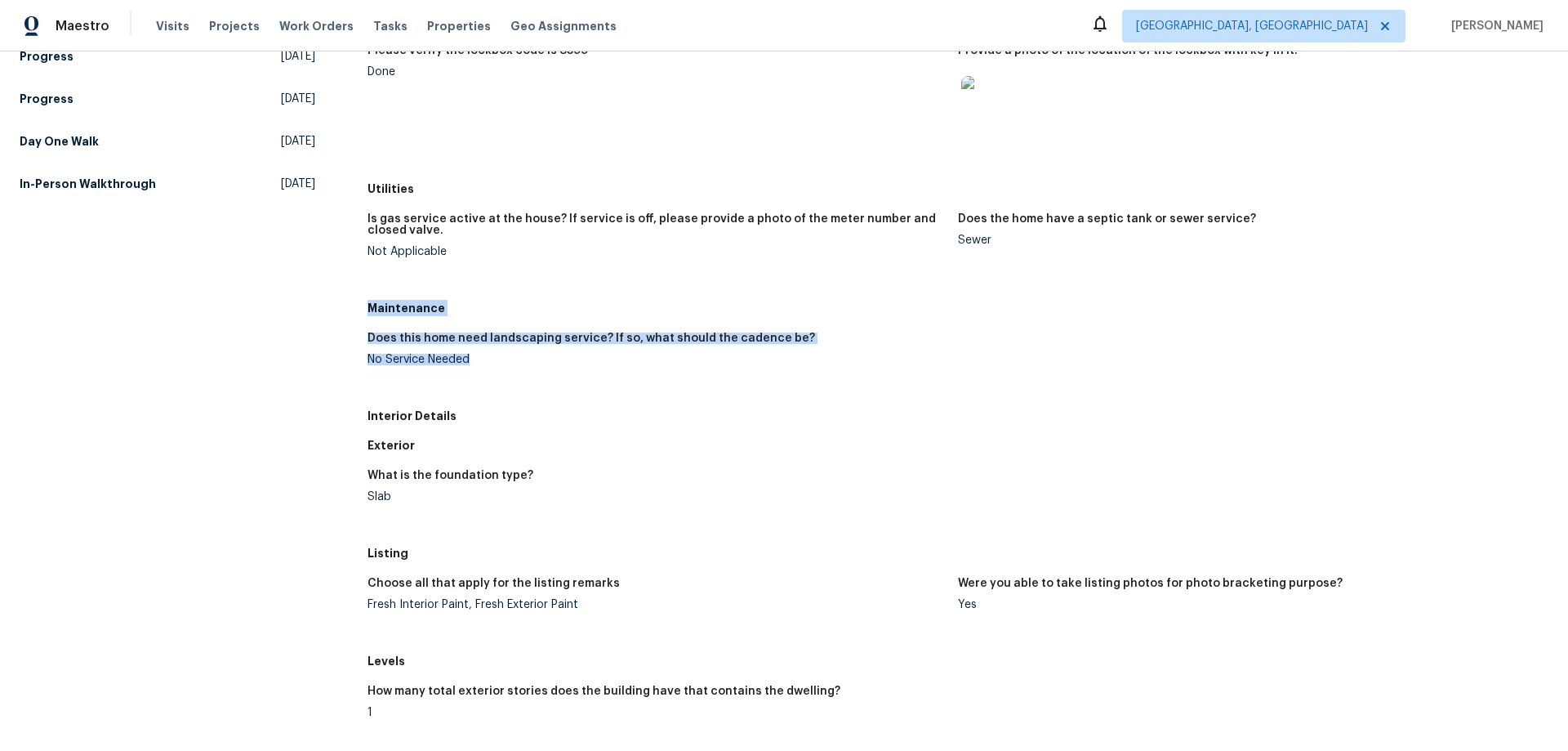drag, startPoint x: 366, startPoint y: 308, endPoint x: 479, endPoint y: 369, distance: 128.41339 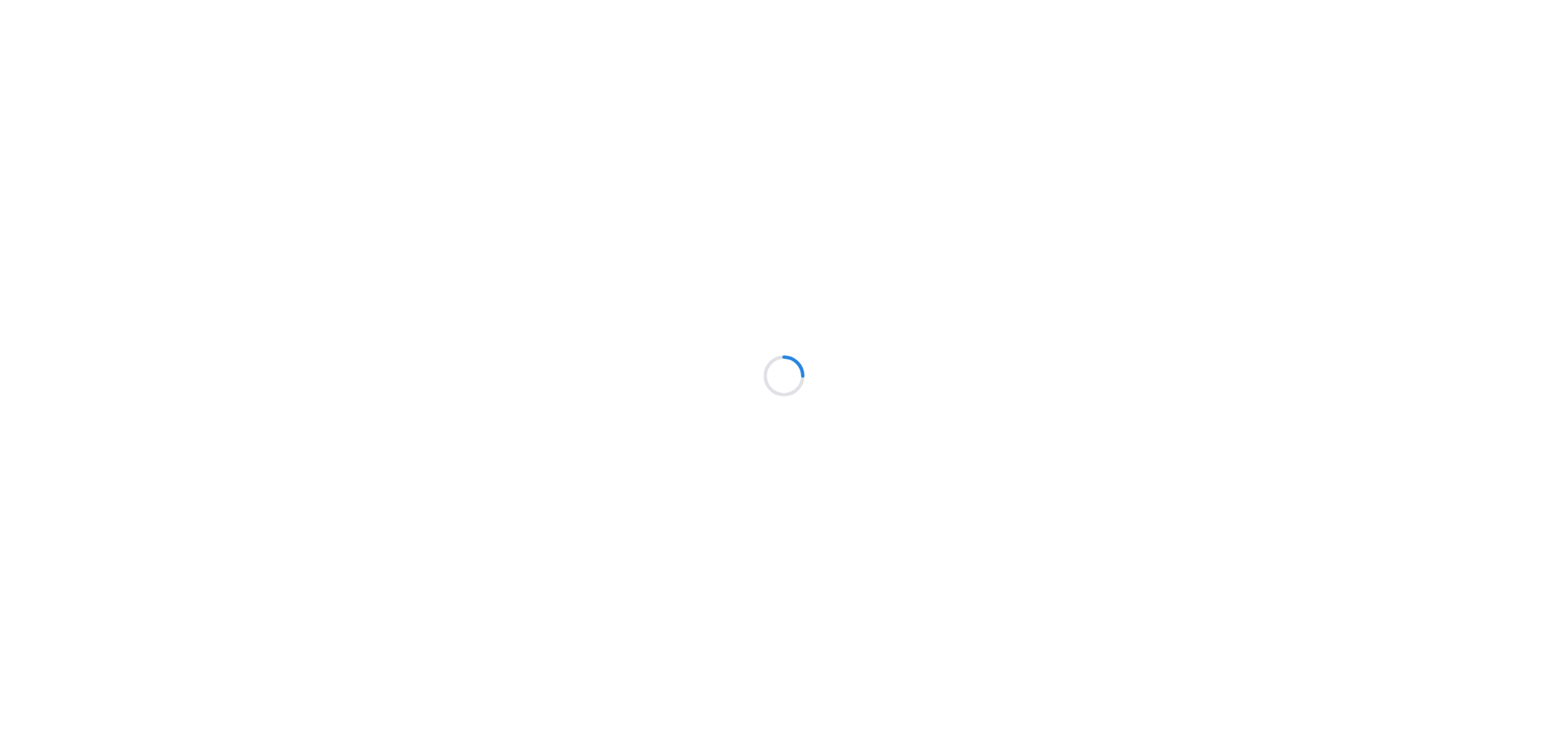 scroll, scrollTop: 0, scrollLeft: 0, axis: both 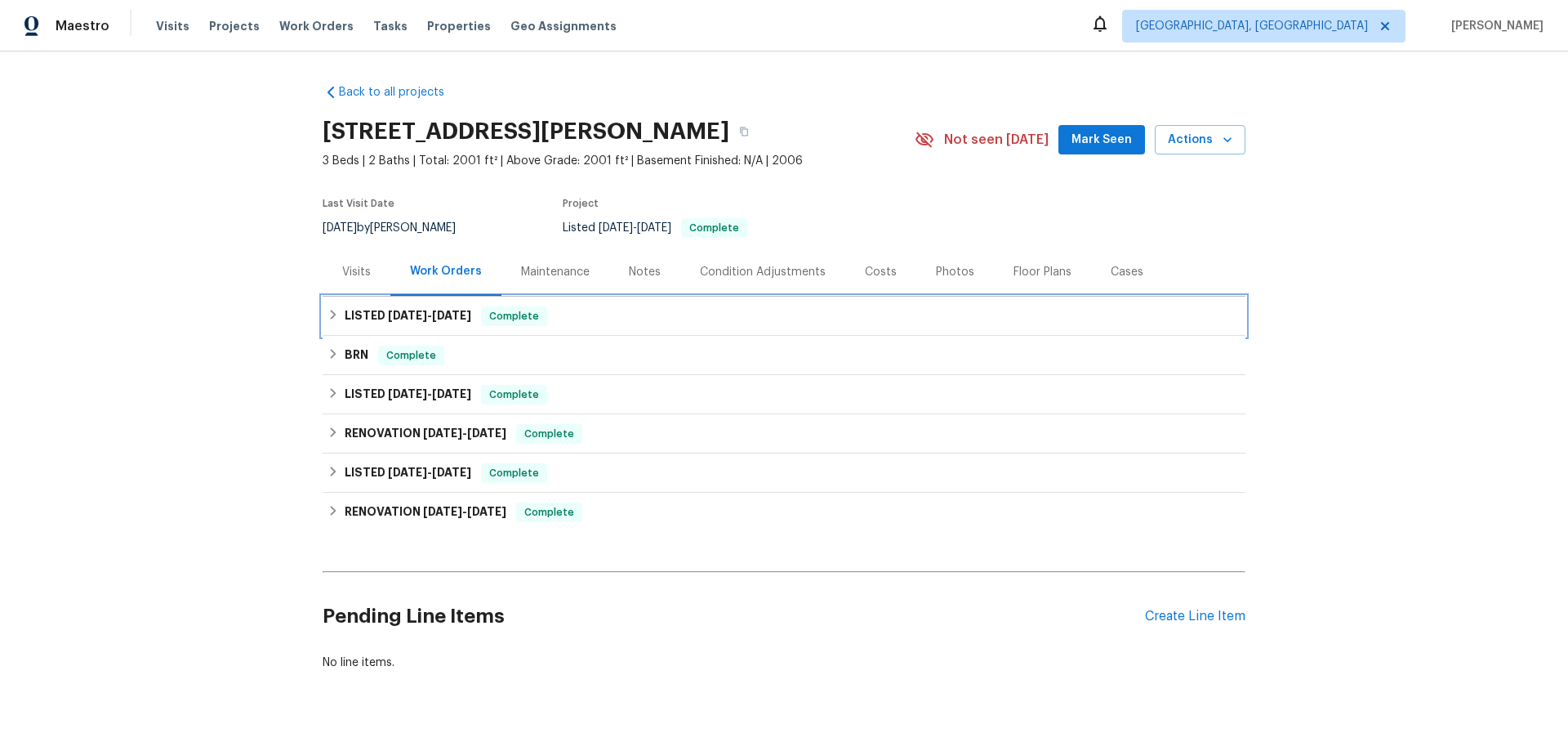 click 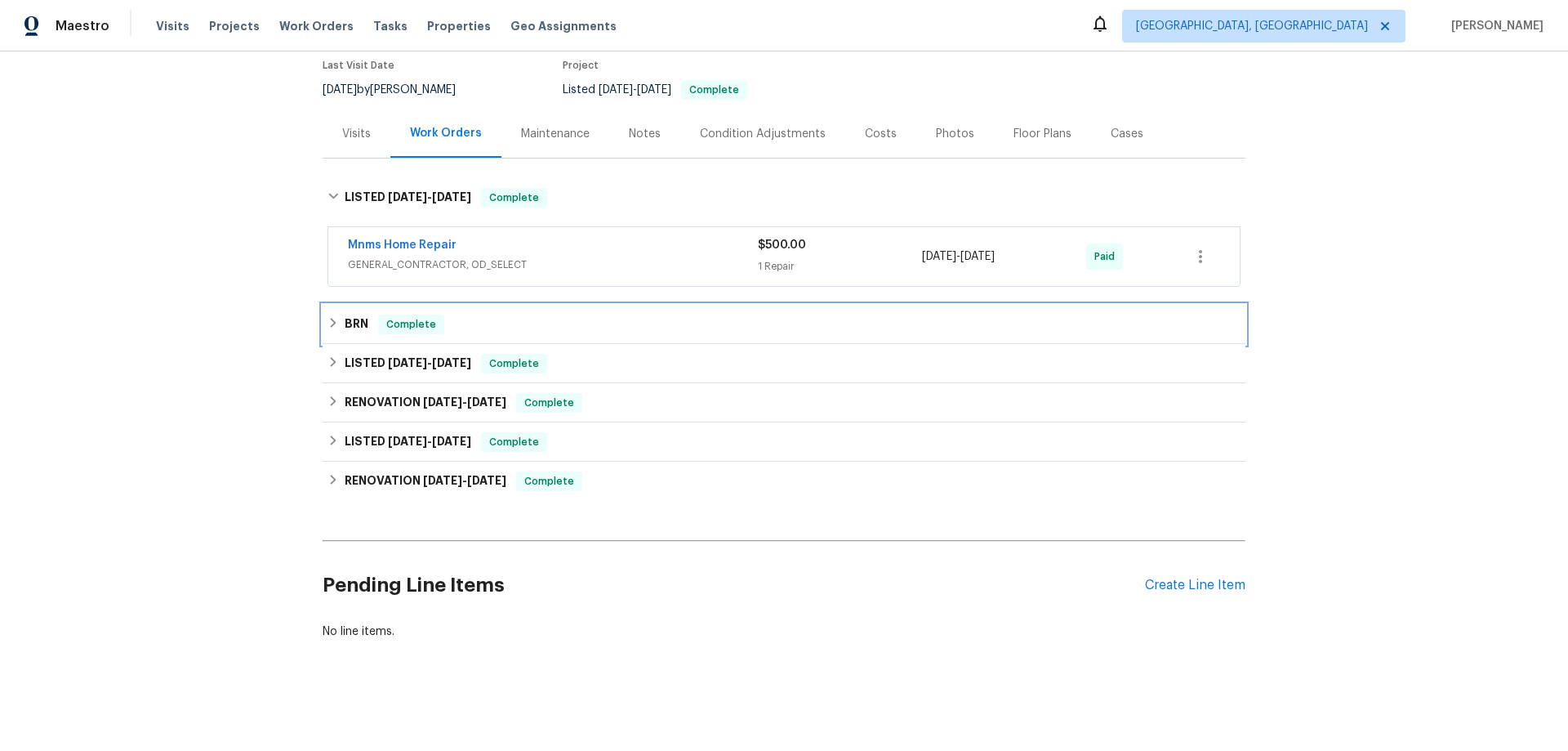 click on "BRN   Complete" at bounding box center (784, 324) 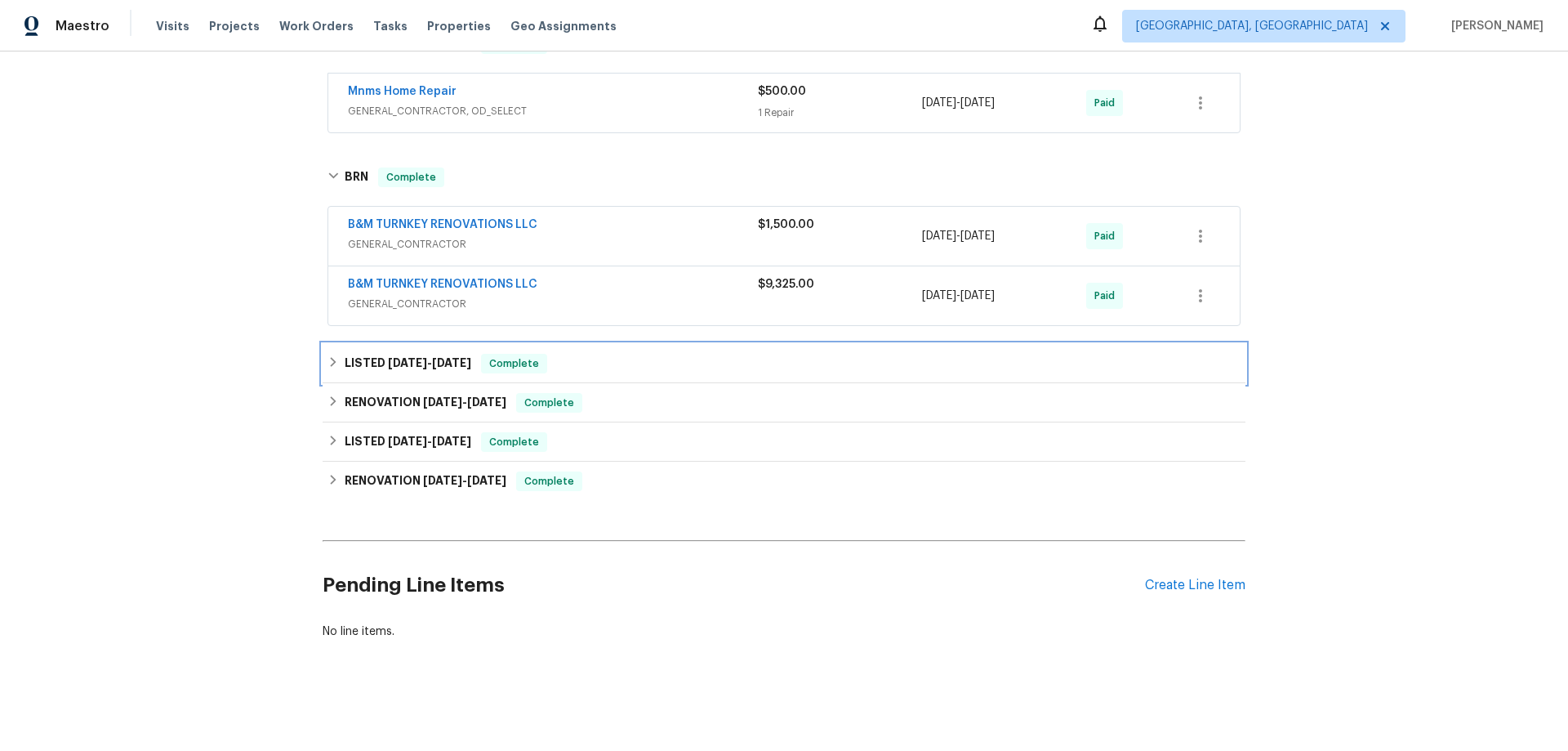drag, startPoint x: 343, startPoint y: 359, endPoint x: 345, endPoint y: 427, distance: 68.0294 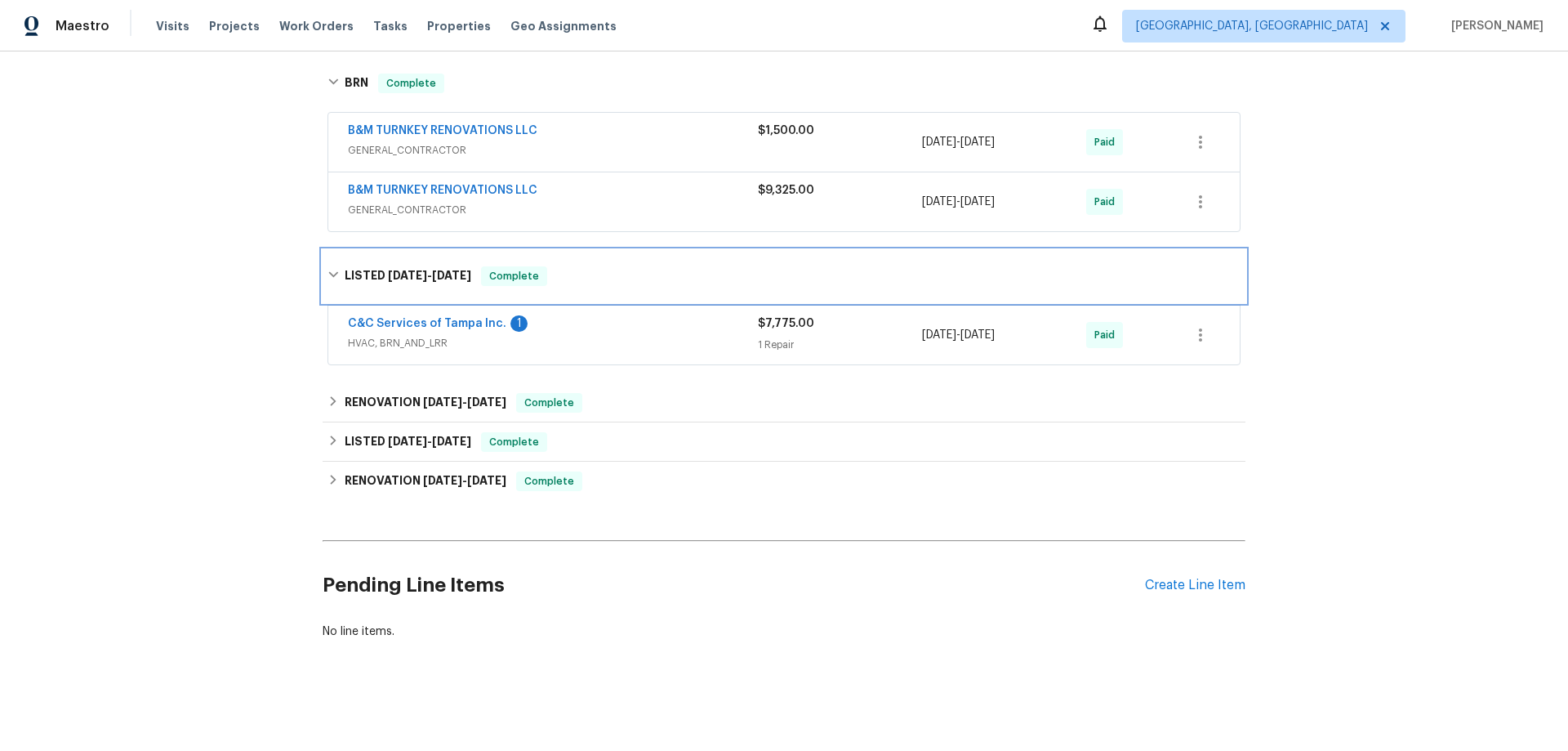 scroll, scrollTop: 397, scrollLeft: 0, axis: vertical 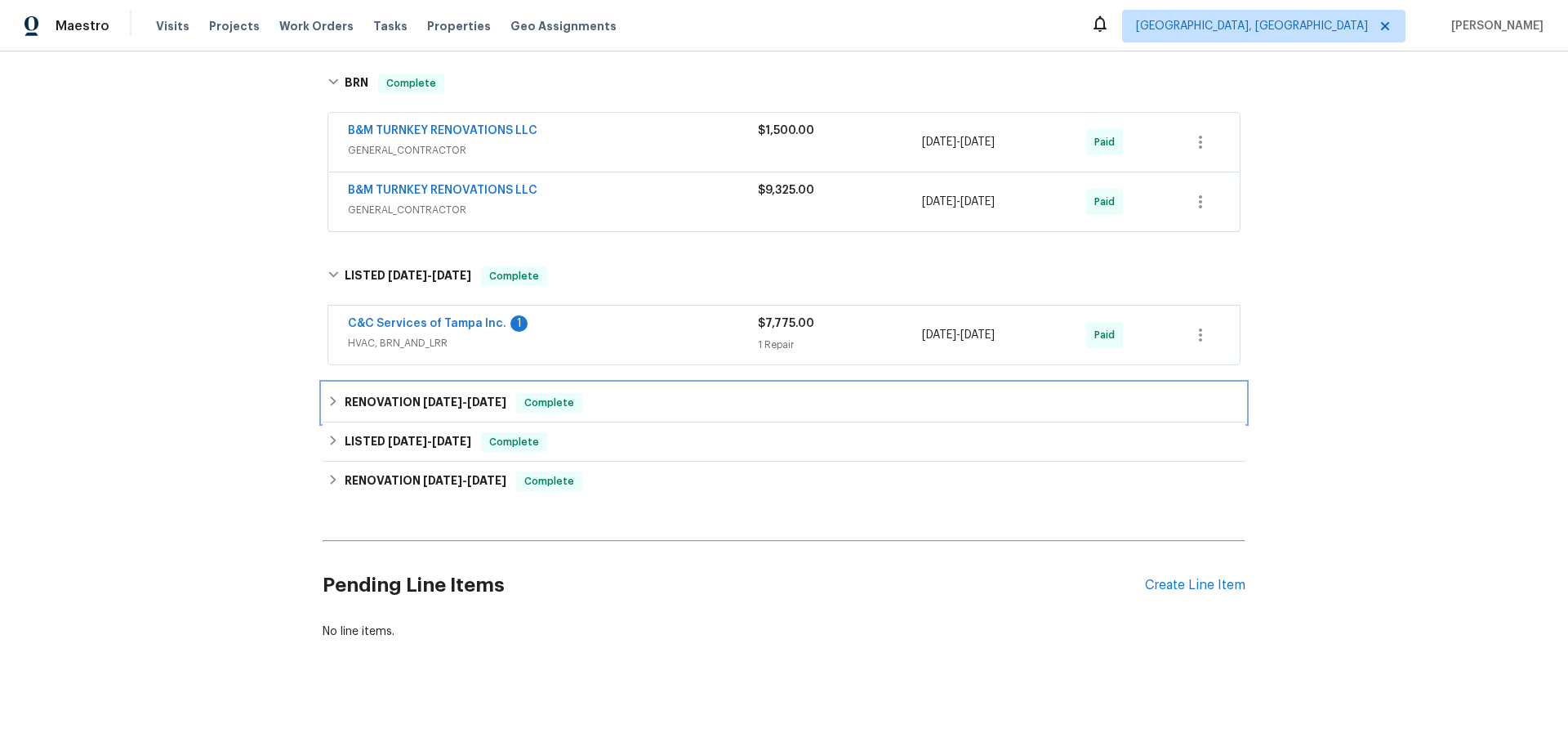 drag, startPoint x: 350, startPoint y: 398, endPoint x: 322, endPoint y: 415, distance: 32.75668 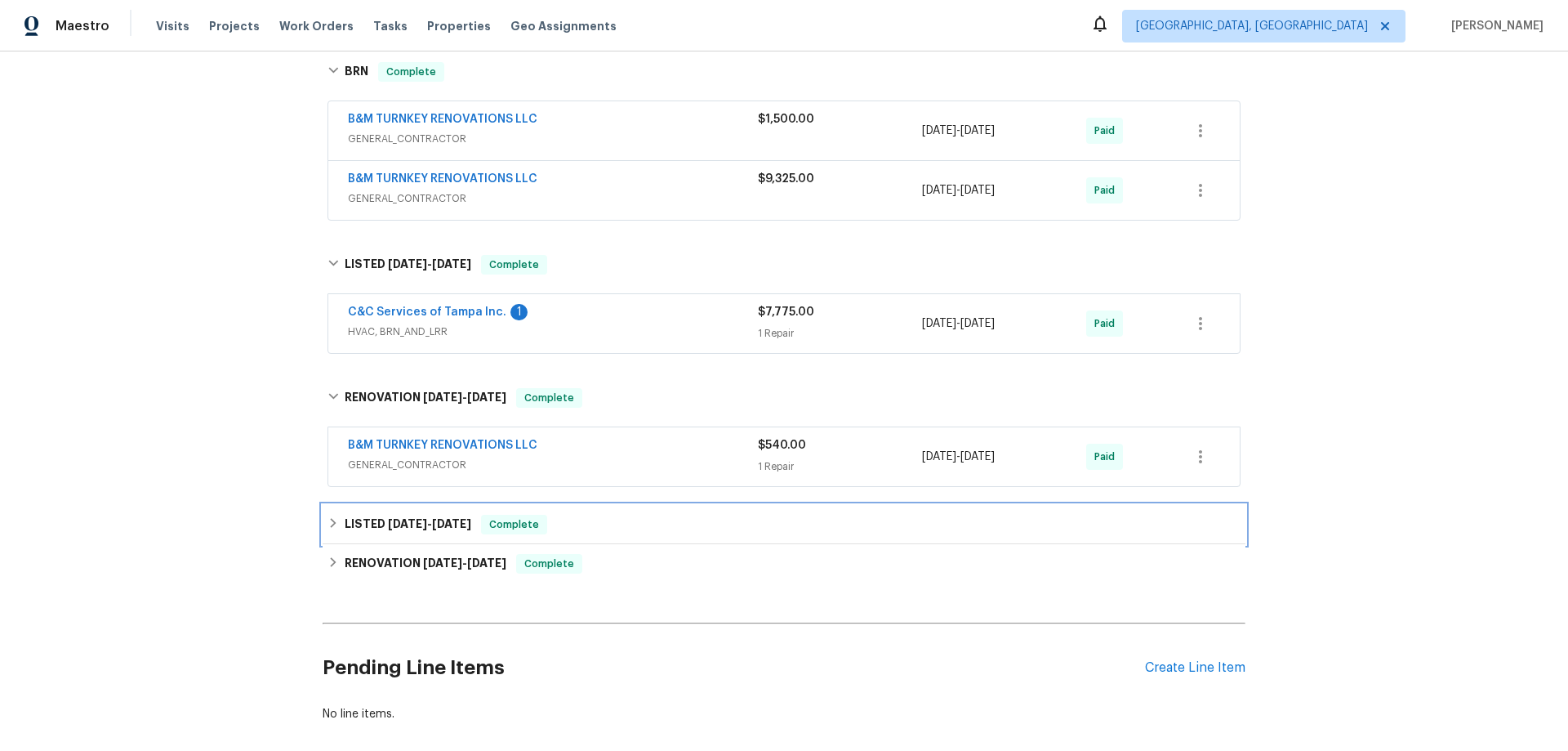 click on "LISTED   12/6/24  -  12/7/24 Complete" at bounding box center (784, 525) 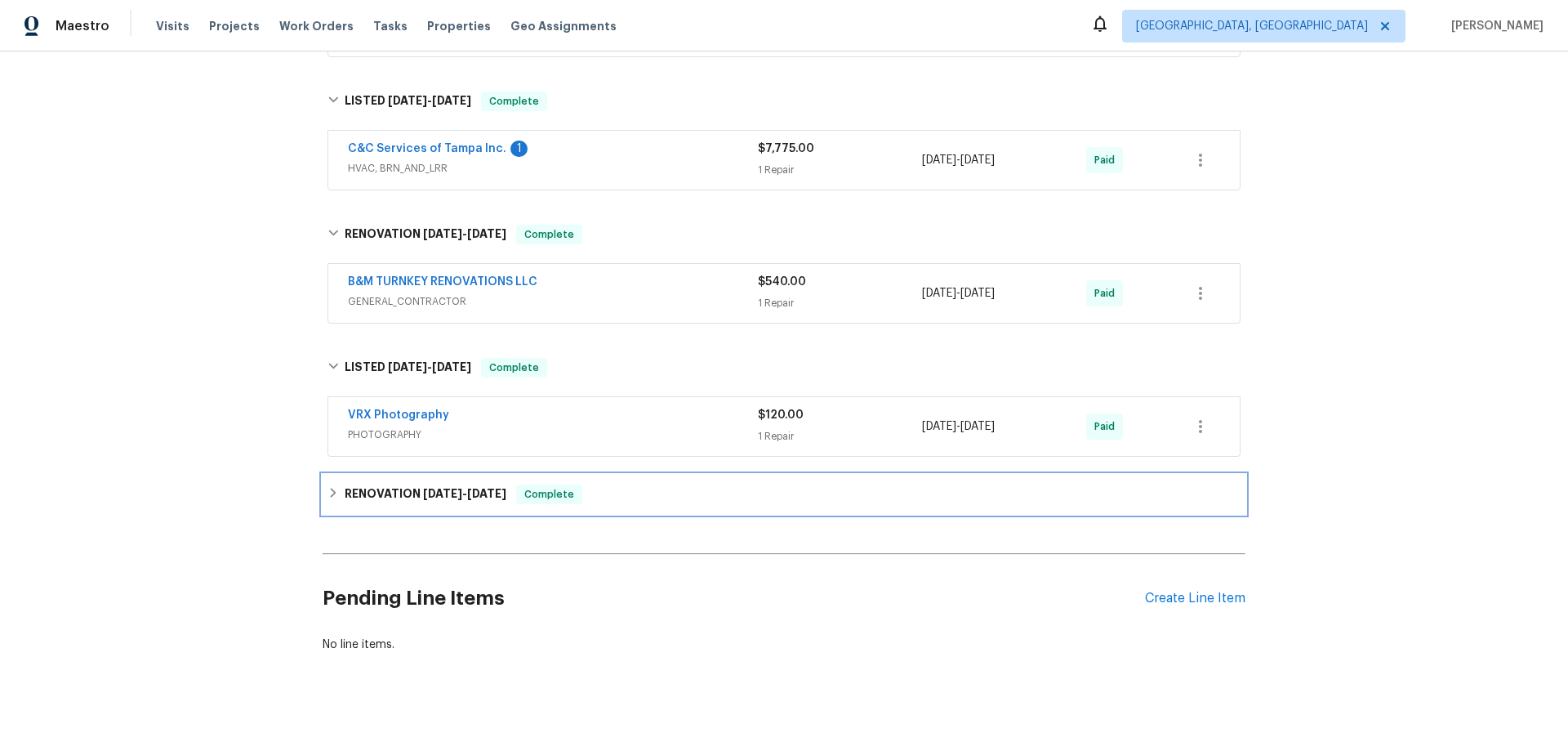 drag, startPoint x: 343, startPoint y: 482, endPoint x: 346, endPoint y: 490, distance: 8.544004 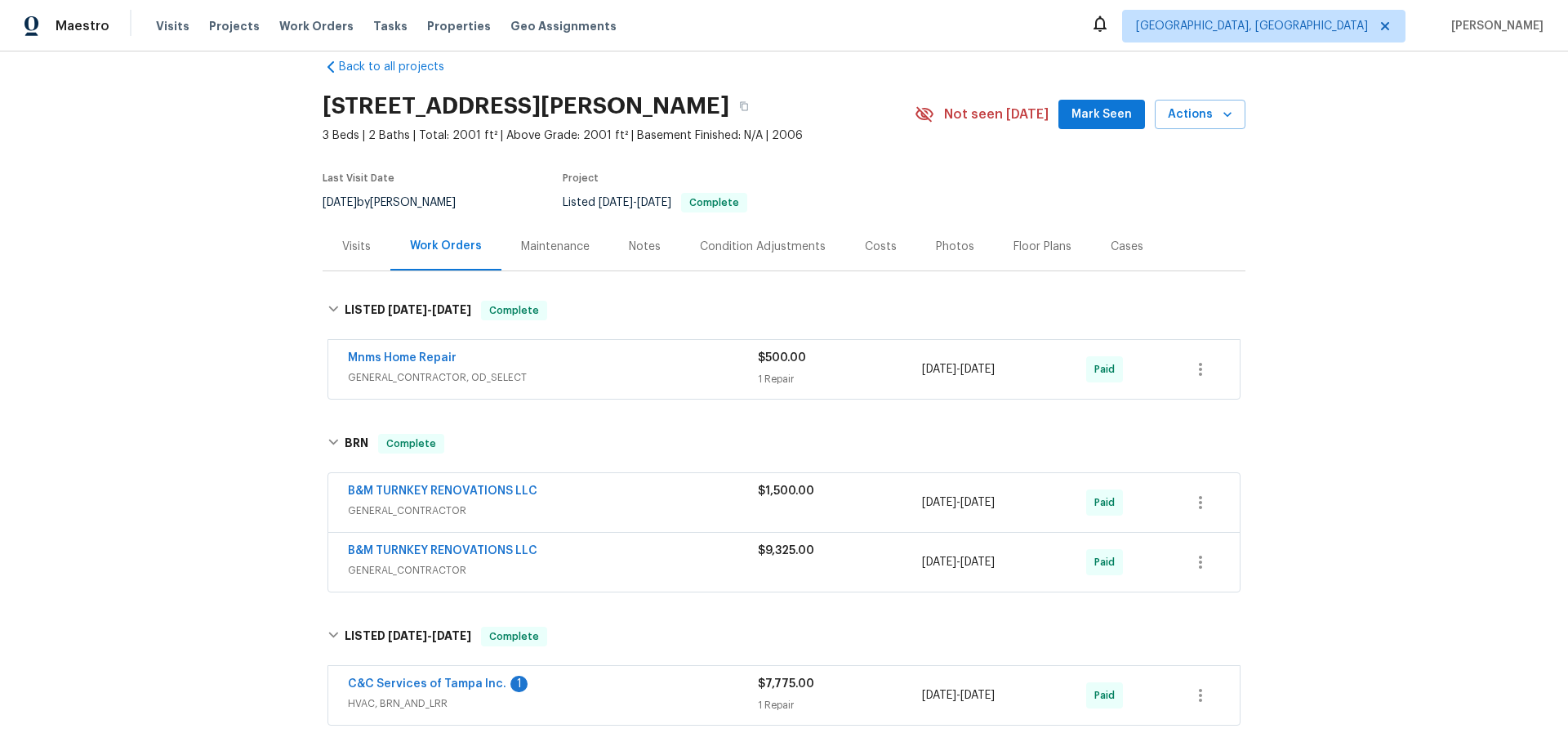 scroll, scrollTop: 0, scrollLeft: 0, axis: both 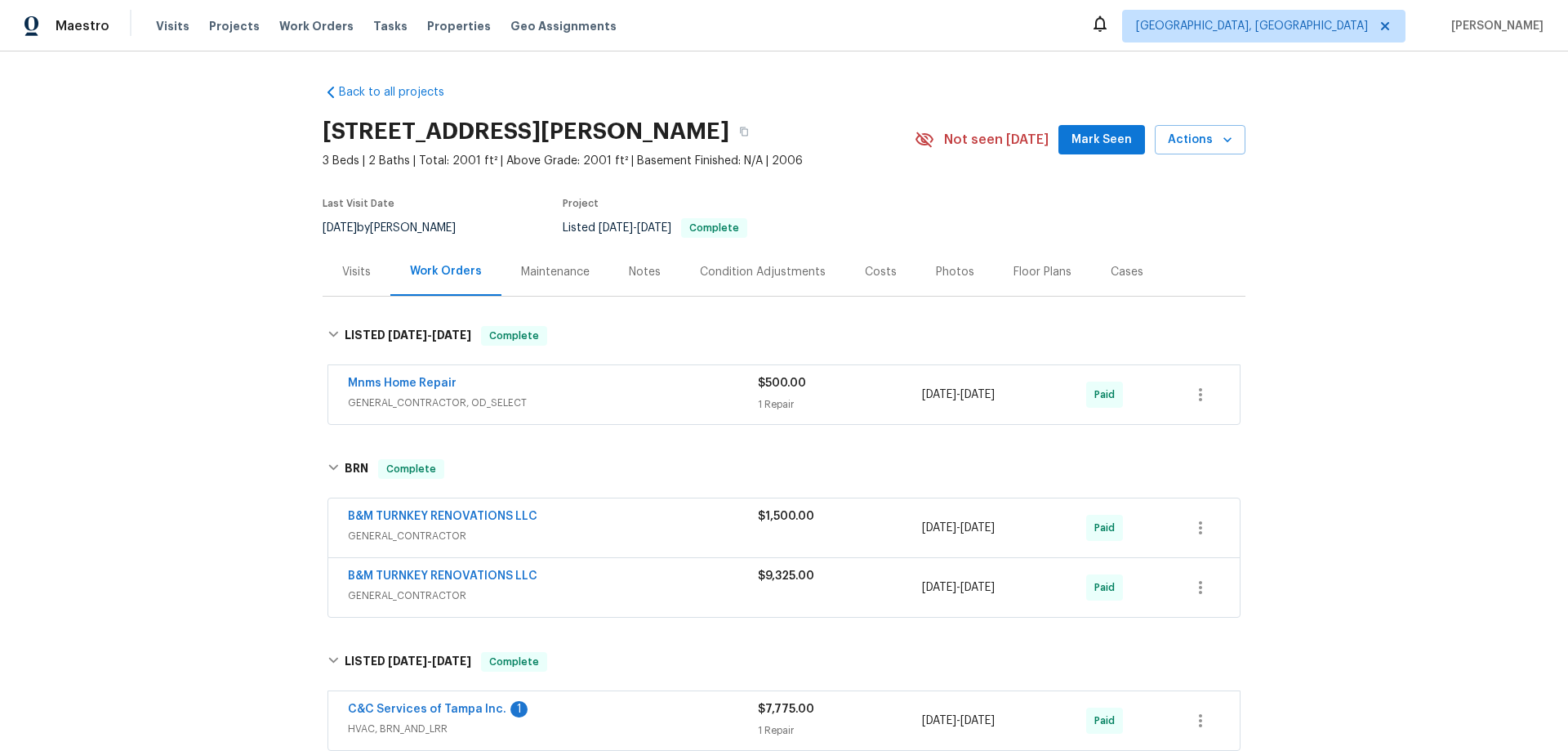 click on "Back to all projects 3334 Mount Tabor Rd, Lakeland, FL 33810 3 Beds | 2 Baths | Total: 2001 ft² | Above Grade: 2001 ft² | Basement Finished: N/A | 2006 Not seen today Mark Seen Actions Last Visit Date 6/6/2025  by  Nick Christian   Project Listed   6/6/2025  -  6/9/2025 Complete Visits Work Orders Maintenance Notes Condition Adjustments Costs Photos Floor Plans Cases LISTED   6/6/25  -  6/9/25 Complete Mnms Home Repair GENERAL_CONTRACTOR, OD_SELECT $500.00 1 Repair 6/6/2025  -  6/9/2025 Paid BRN   Complete B&M TURNKEY RENOVATIONS LLC GENERAL_CONTRACTOR $1,500.00 4/14/2025  -  4/17/2025 Paid B&M TURNKEY RENOVATIONS LLC GENERAL_CONTRACTOR $9,325.00 4/18/2025  -  4/30/2025 Paid LISTED   4/2/25  -  4/9/25 Complete C&C Services of Tampa Inc. 1 HVAC, BRN_AND_LRR $7,775.00 1 Repair 4/2/2025  -  4/9/2025 Paid RENOVATION   12/11/24  -  12/11/24 Complete B&M TURNKEY RENOVATIONS LLC GENERAL_CONTRACTOR $540.00 1 Repair 12/11/2024  -  12/11/2024 Paid LISTED   12/6/24  -  12/7/24 Complete VRX Photography PHOTOGRAPHY  -" at bounding box center [784, 401] 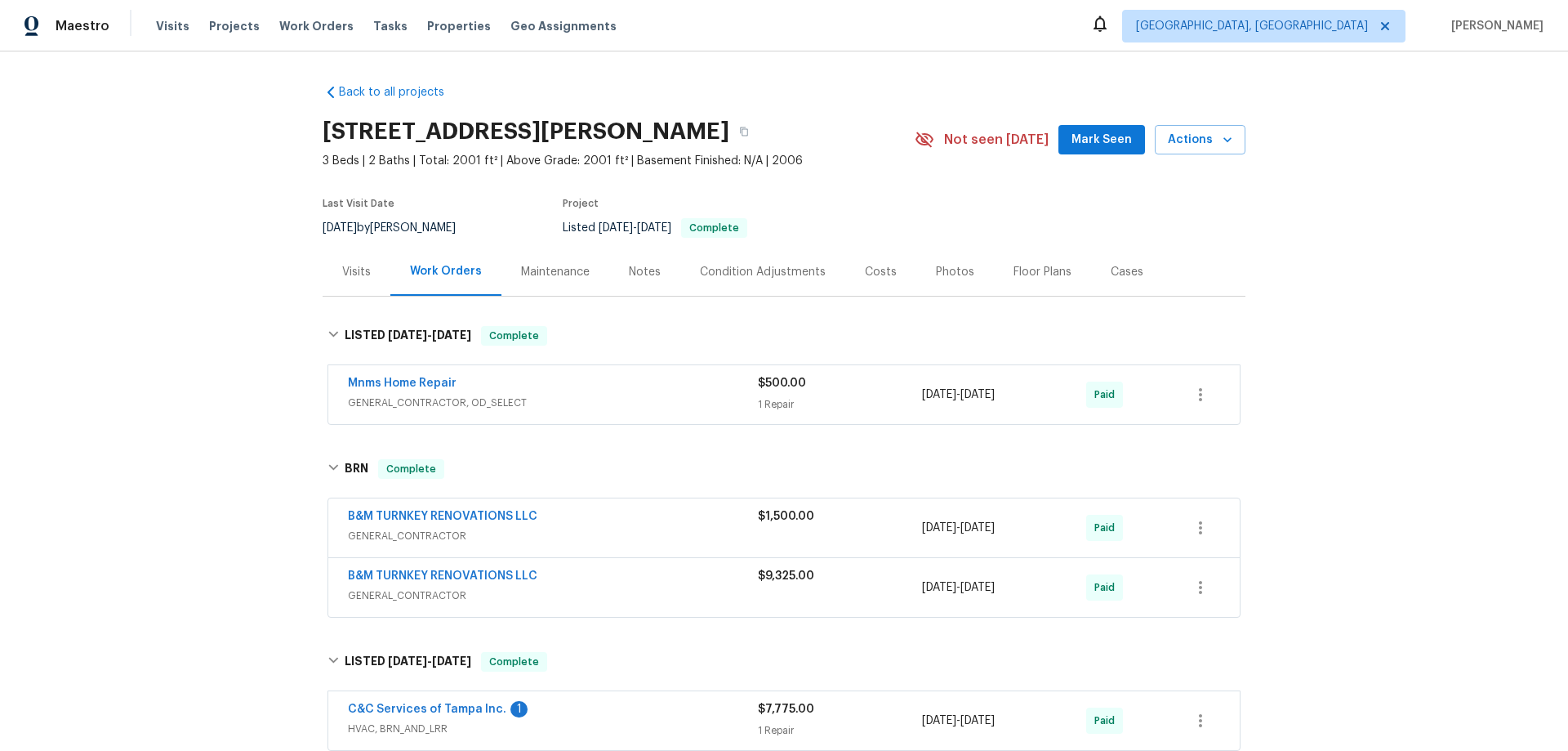 scroll, scrollTop: 965, scrollLeft: 0, axis: vertical 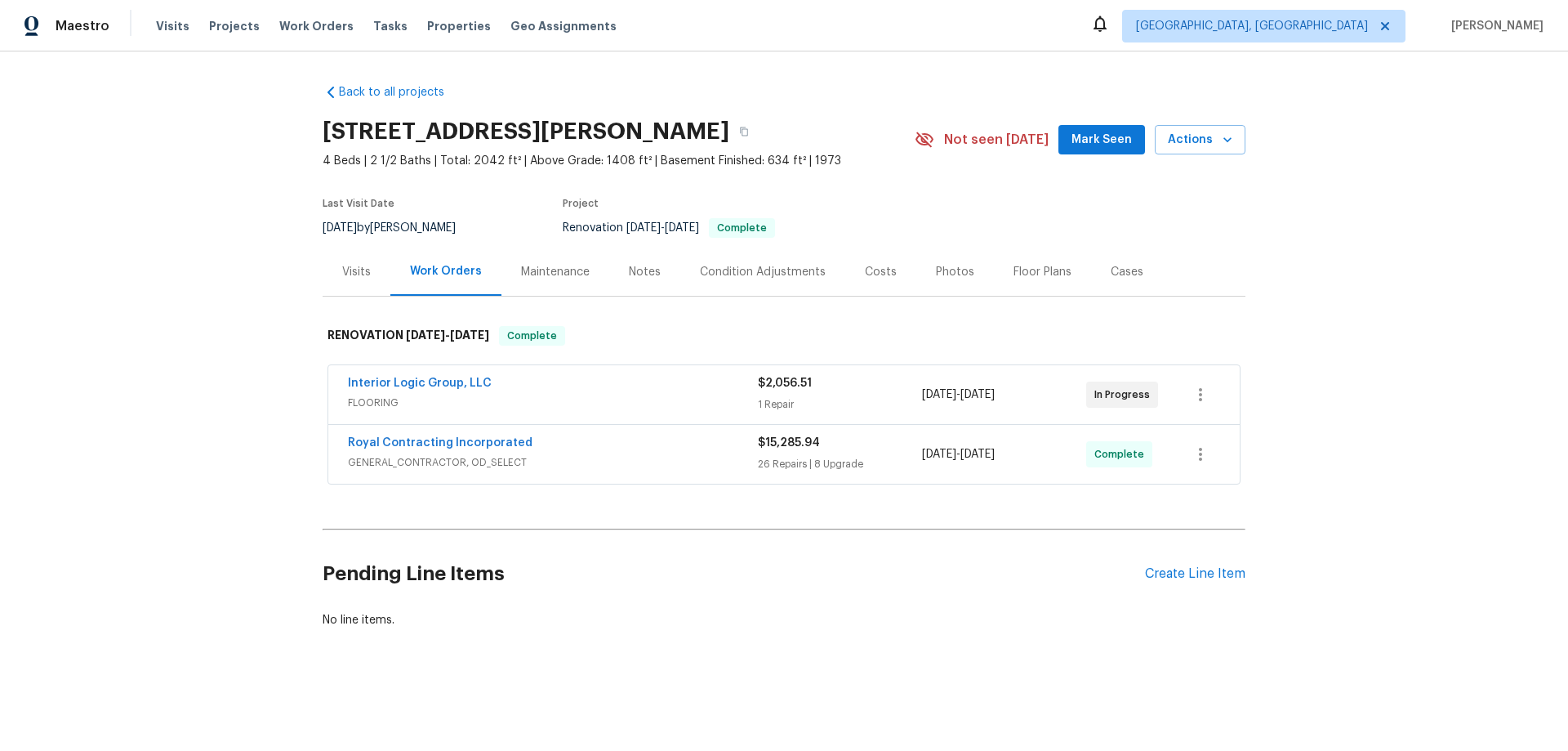 click on "Back to all projects [STREET_ADDRESS][PERSON_NAME] 4 Beds | 2 1/2 Baths | Total: 2042 ft² | Above Grade: 1408 ft² | Basement Finished: 634 ft² | 1973 Not seen [DATE] Mark Seen Actions Last Visit Date [DATE]  by  [PERSON_NAME]   Project Renovation   [DATE]  -  [DATE] Complete Visits Work Orders Maintenance Notes Condition Adjustments Costs Photos Floor Plans Cases RENOVATION   [DATE]  -  [DATE] Complete Interior Logic Group, LLC FLOORING $2,056.51 1 Repair [DATE]  -  [DATE] In Progress Royal Contracting Incorporated GENERAL_CONTRACTOR, OD_SELECT $15,285.94 26 Repairs | 8 Upgrade [DATE]  -  [DATE] Complete Pending Line Items Create Line Item No line items." at bounding box center (784, 396) 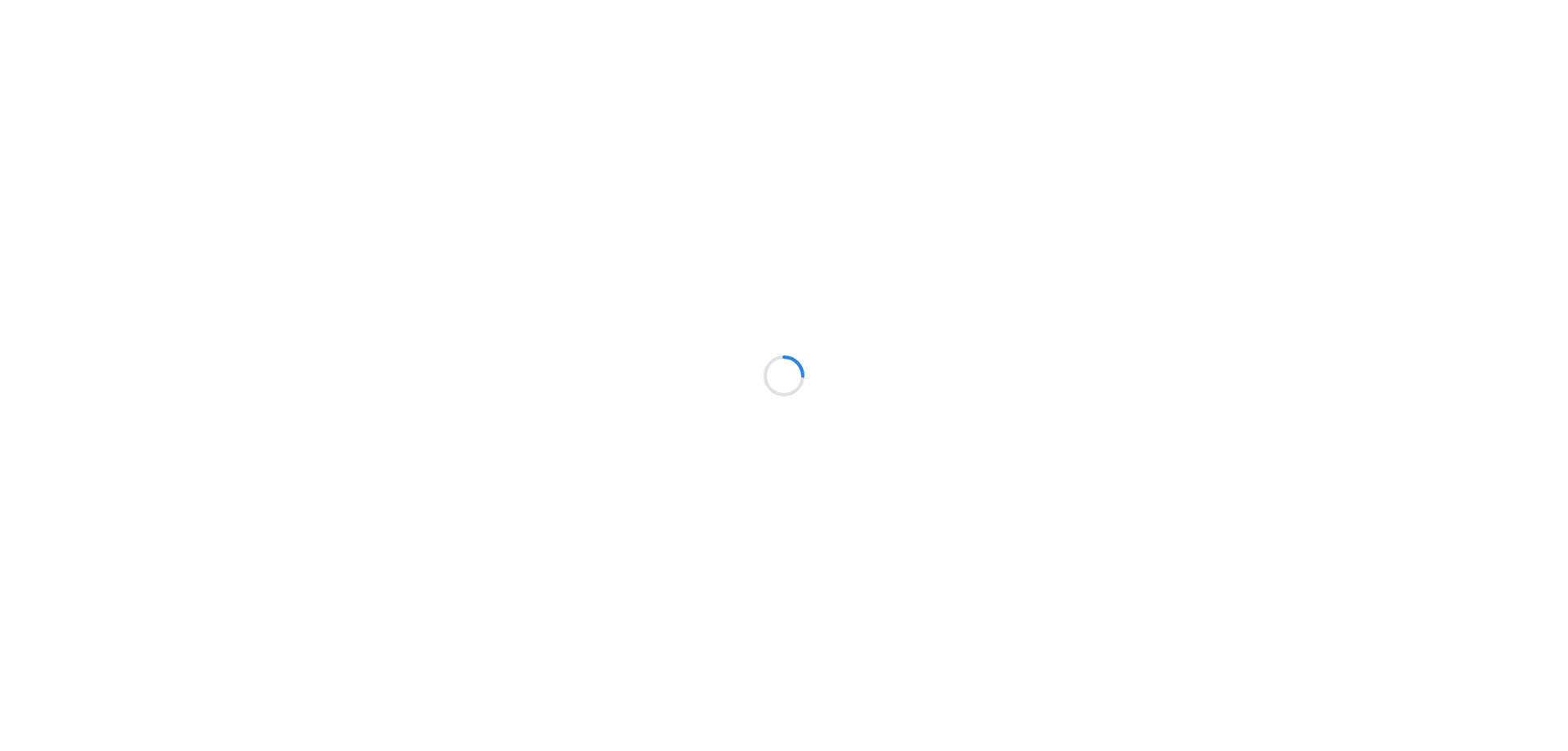 scroll, scrollTop: 0, scrollLeft: 0, axis: both 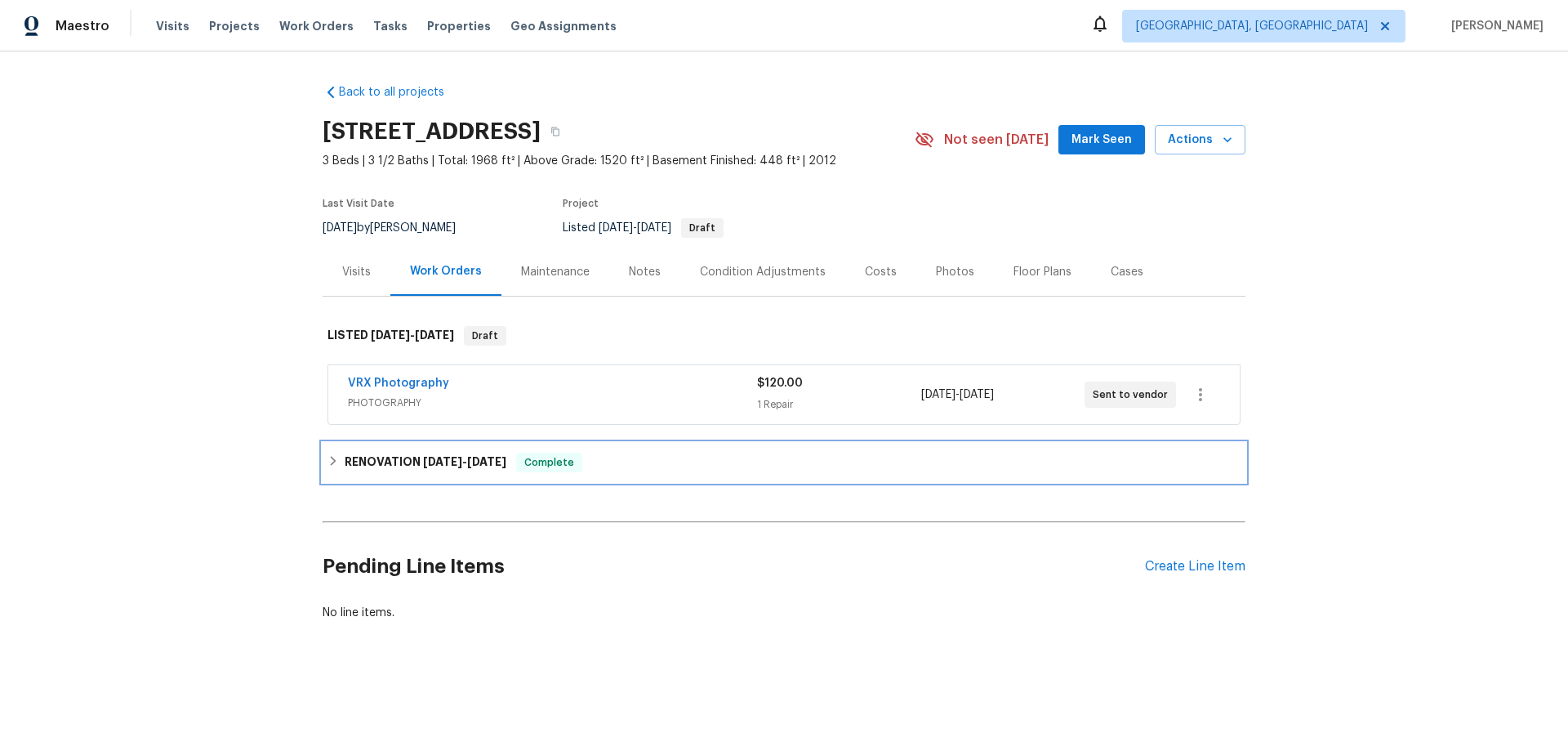 click on "RENOVATION   [DATE]  -  [DATE]" at bounding box center [425, 463] 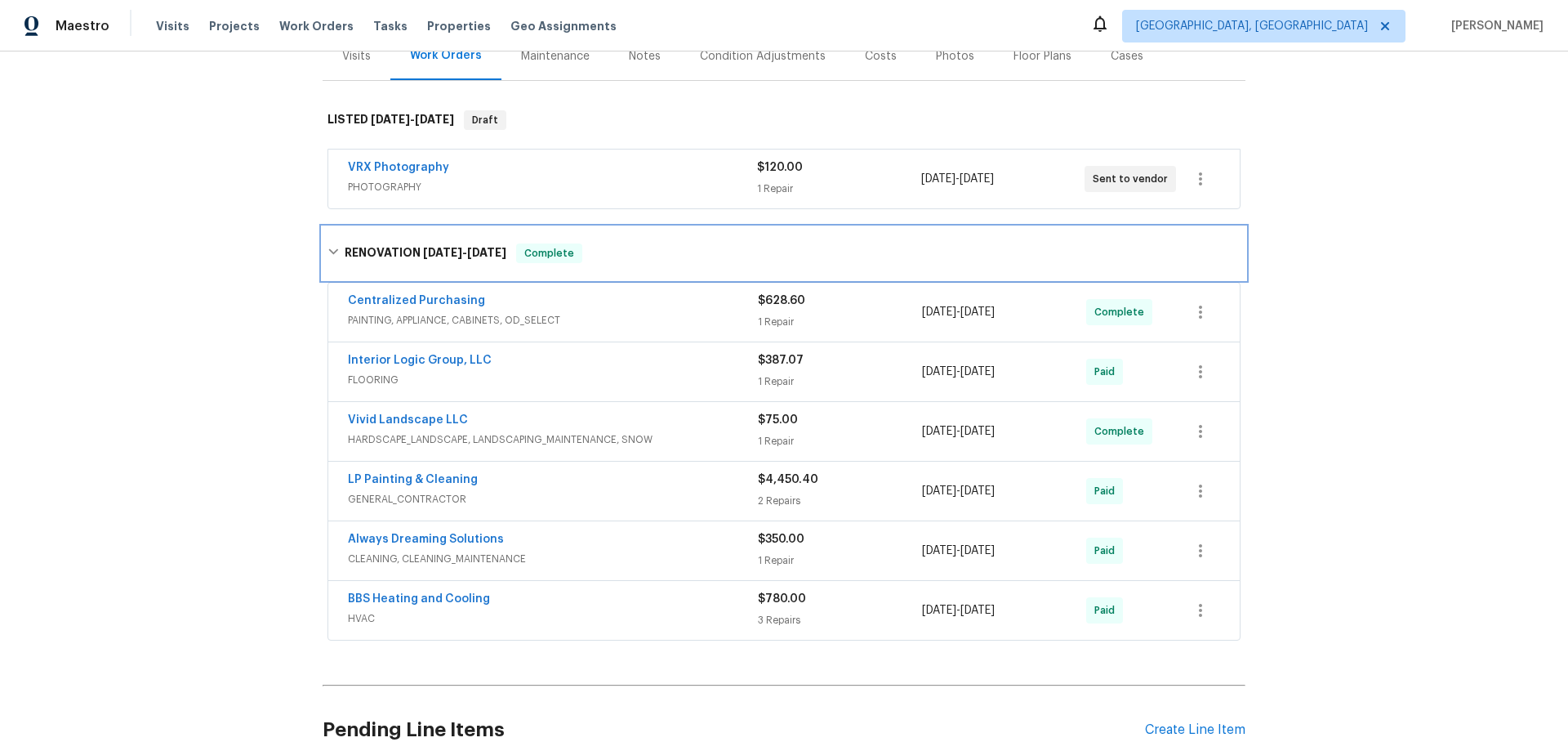 scroll, scrollTop: 0, scrollLeft: 0, axis: both 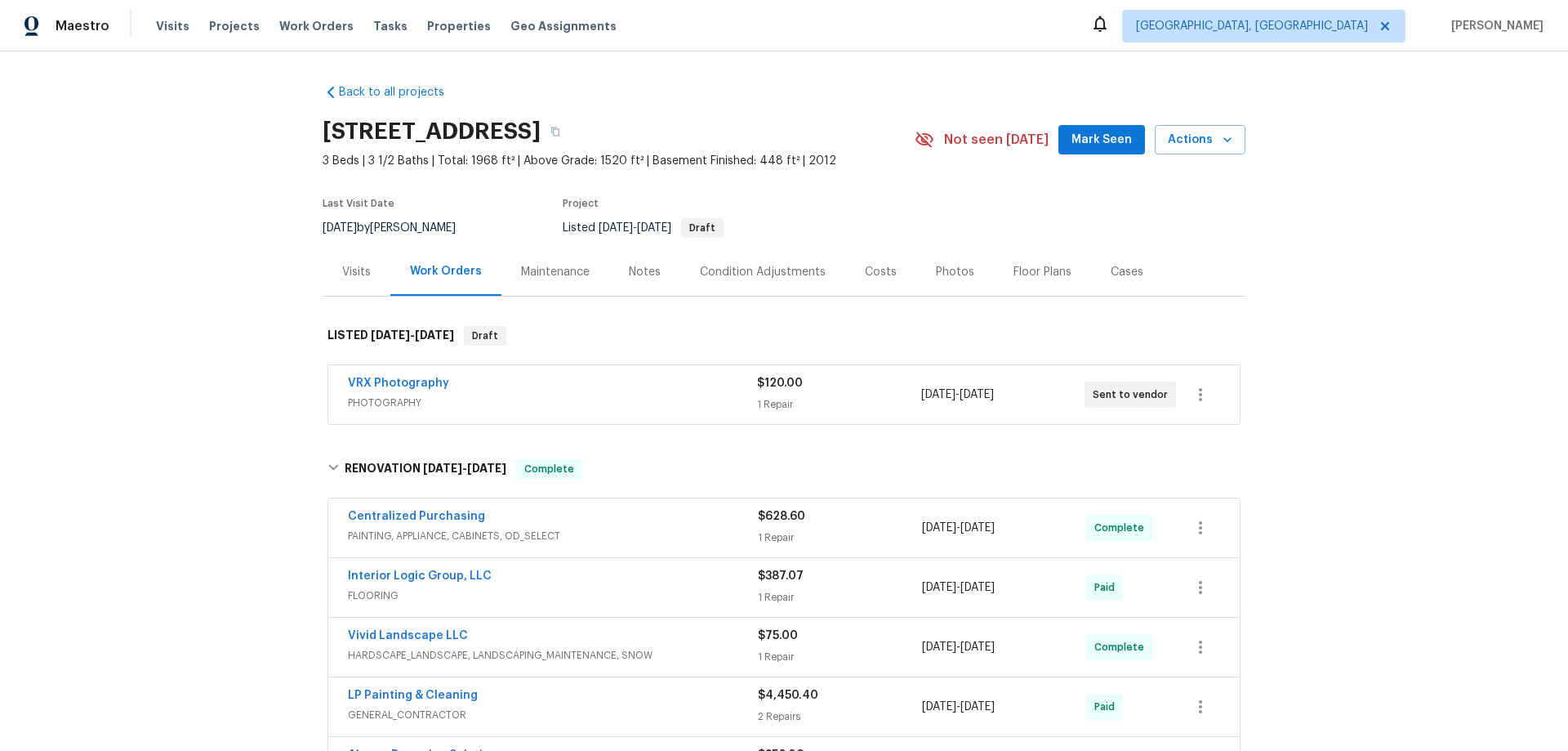 click on "Back to all projects [STREET_ADDRESS] 3 Beds | 3 1/2 Baths | Total: 1968 ft² | Above Grade: 1520 ft² | Basement Finished: 448 ft² | 2012 Not seen [DATE] Mark Seen Actions Last Visit Date [DATE]  by  [PERSON_NAME]   Project Listed   [DATE]  -  [DATE] Draft Visits Work Orders Maintenance Notes Condition Adjustments Costs Photos Floor Plans Cases LISTED   [DATE]  -  [DATE] Draft VRX Photography PHOTOGRAPHY $120.00 1 Repair [DATE]  -  [DATE] Sent to vendor RENOVATION   [DATE]  -  [DATE] Complete Centralized Purchasing PAINTING, APPLIANCE, CABINETS, OD_SELECT $628.60 1 Repair [DATE]  -  [DATE] Complete Interior Logic Group, LLC FLOORING $387.07 1 Repair [DATE]  -  [DATE] Paid Vivid Landscape LLC HARDSCAPE_LANDSCAPE, LANDSCAPING_MAINTENANCE, SNOW $75.00 1 Repair [DATE]  -  [DATE] Complete LP Painting & Cleaning GENERAL_CONTRACTOR $4,450.40 2 Repairs [DATE]  -  [DATE] Paid Always Dreaming Solutions CLEANING, CLEANING_MAINTENANCE $350.00 1 Repair  -   -" at bounding box center [784, 401] 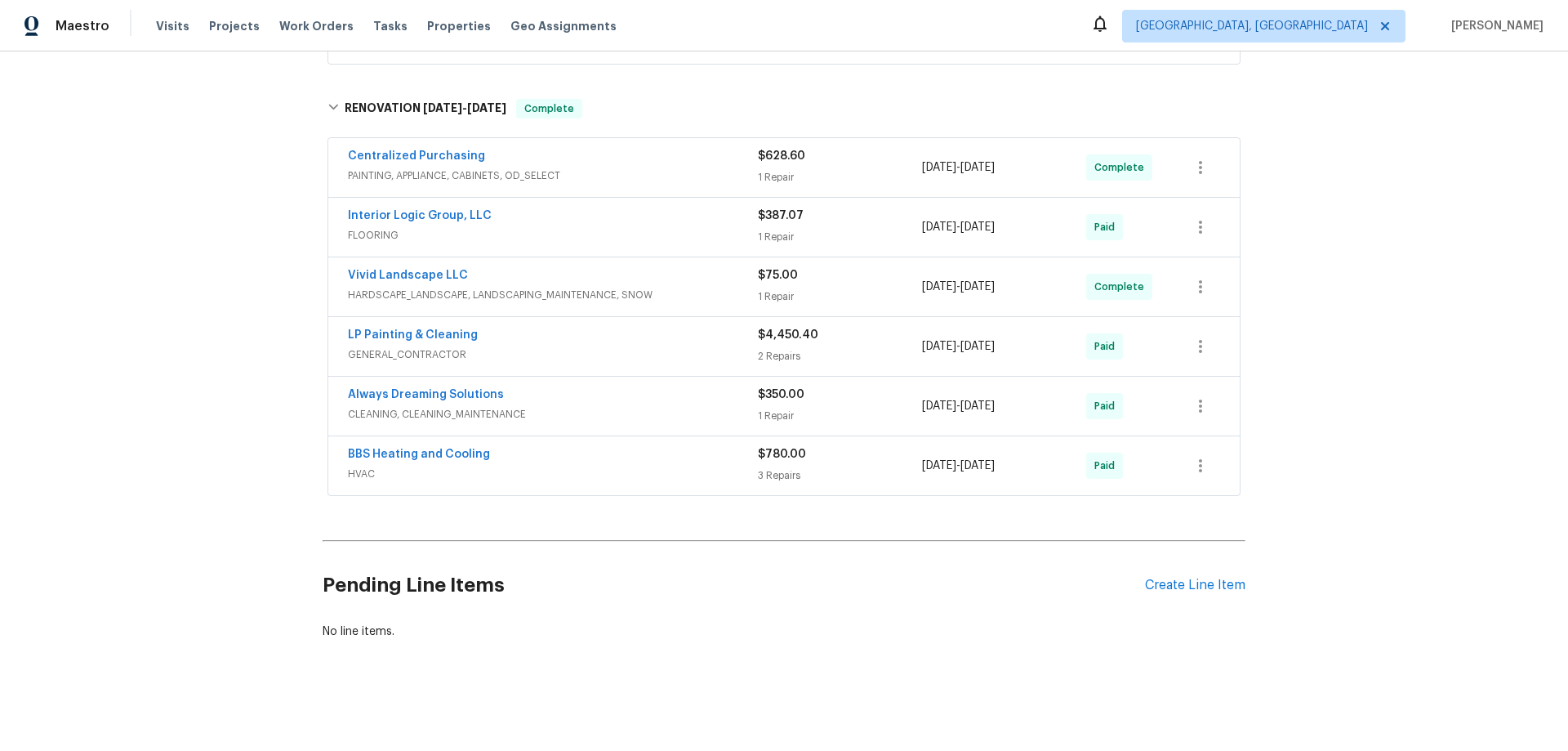 click on "Back to all projects [STREET_ADDRESS] 3 Beds | 3 1/2 Baths | Total: 1968 ft² | Above Grade: 1520 ft² | Basement Finished: 448 ft² | 2012 Not seen [DATE] Mark Seen Actions Last Visit Date [DATE]  by  [PERSON_NAME]   Project Listed   [DATE]  -  [DATE] Draft Visits Work Orders Maintenance Notes Condition Adjustments Costs Photos Floor Plans Cases LISTED   [DATE]  -  [DATE] Draft VRX Photography PHOTOGRAPHY $120.00 1 Repair [DATE]  -  [DATE] Sent to vendor RENOVATION   [DATE]  -  [DATE] Complete Centralized Purchasing PAINTING, APPLIANCE, CABINETS, OD_SELECT $628.60 1 Repair [DATE]  -  [DATE] Complete Interior Logic Group, LLC FLOORING $387.07 1 Repair [DATE]  -  [DATE] Paid Vivid Landscape LLC HARDSCAPE_LANDSCAPE, LANDSCAPING_MAINTENANCE, SNOW $75.00 1 Repair [DATE]  -  [DATE] Complete LP Painting & Cleaning GENERAL_CONTRACTOR $4,450.40 2 Repairs [DATE]  -  [DATE] Paid Always Dreaming Solutions CLEANING, CLEANING_MAINTENANCE $350.00 1 Repair  -   -" at bounding box center (784, 401) 